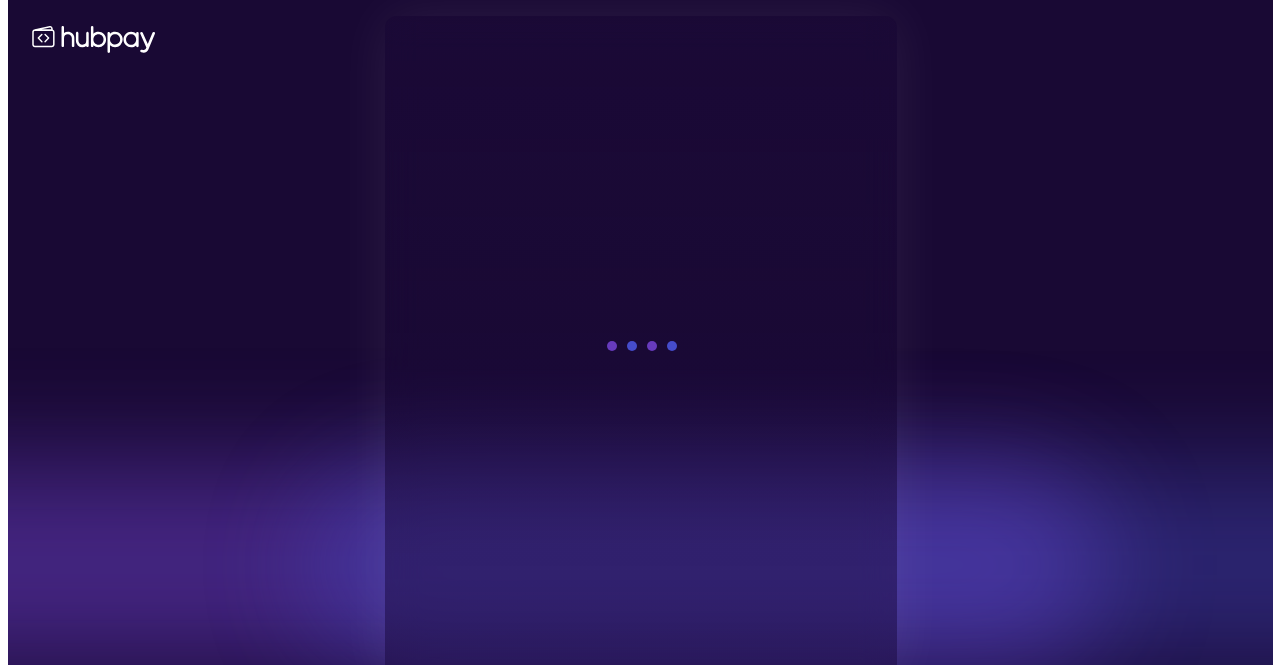 scroll, scrollTop: 0, scrollLeft: 0, axis: both 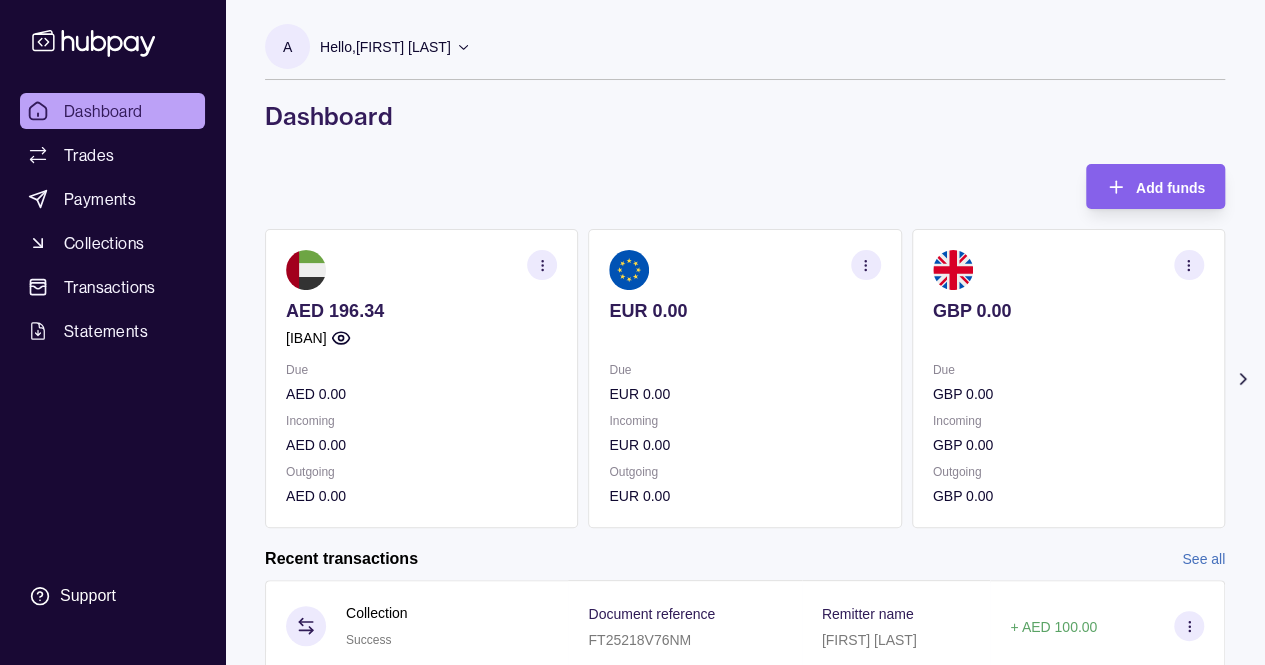 click on "AED 196.34" at bounding box center (421, 311) 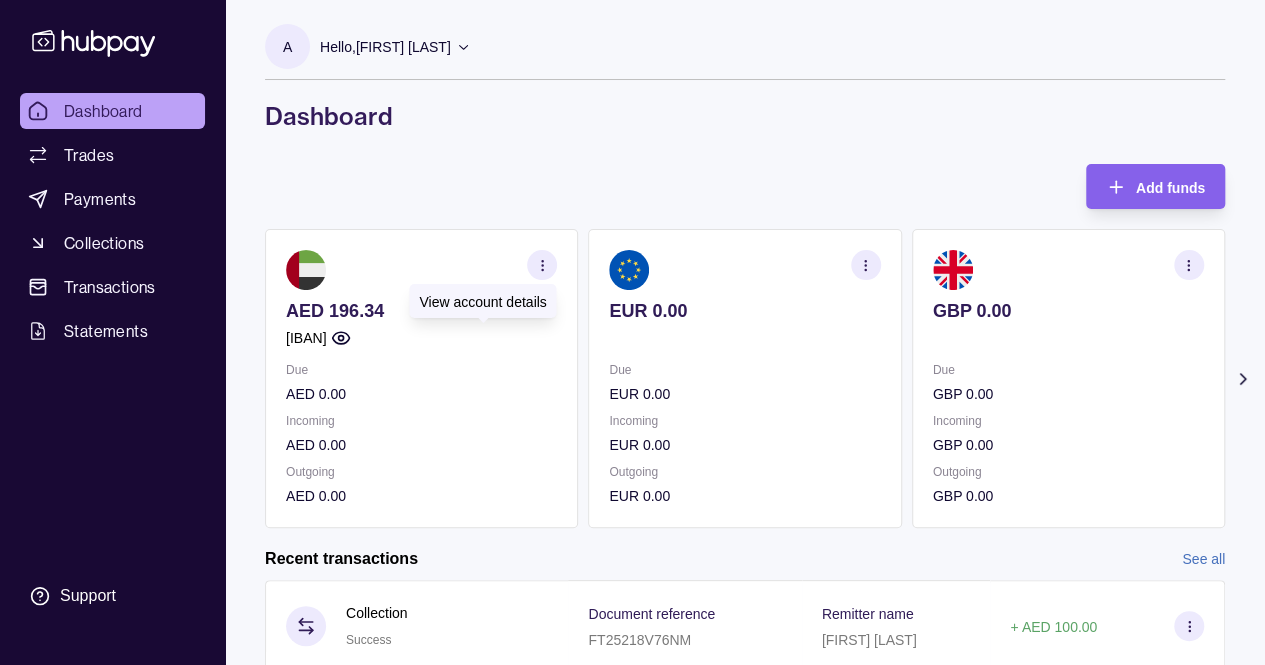click 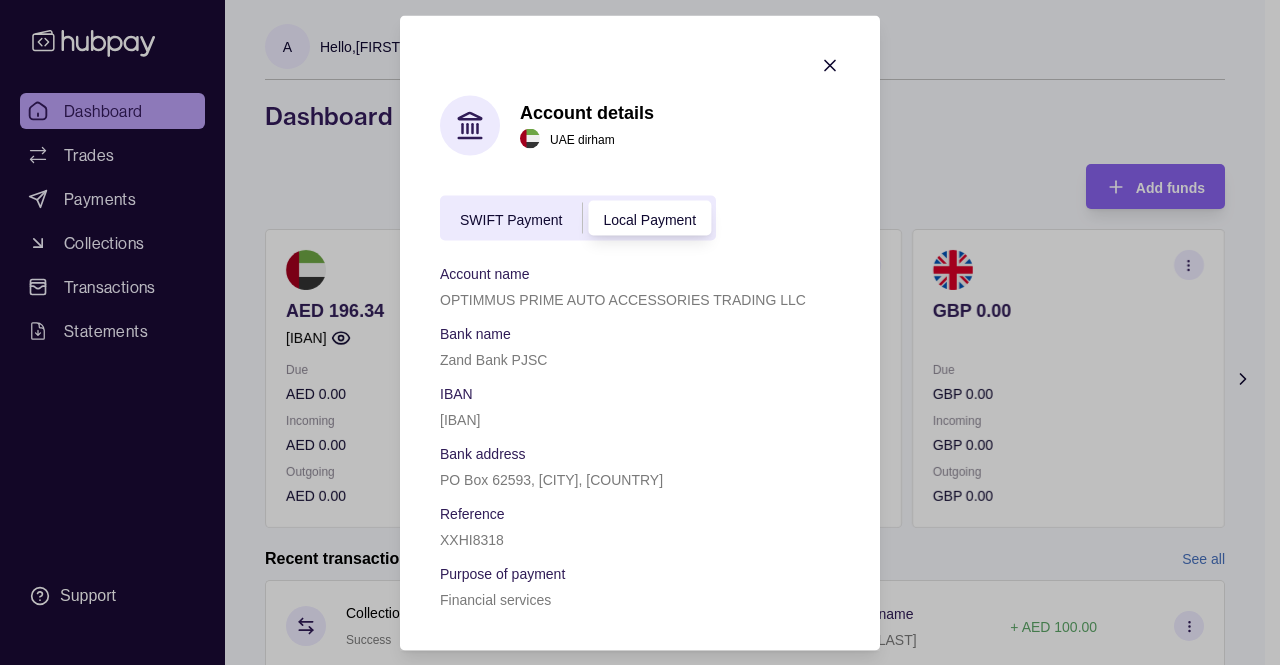 click on "[IBAN]" at bounding box center (460, 419) 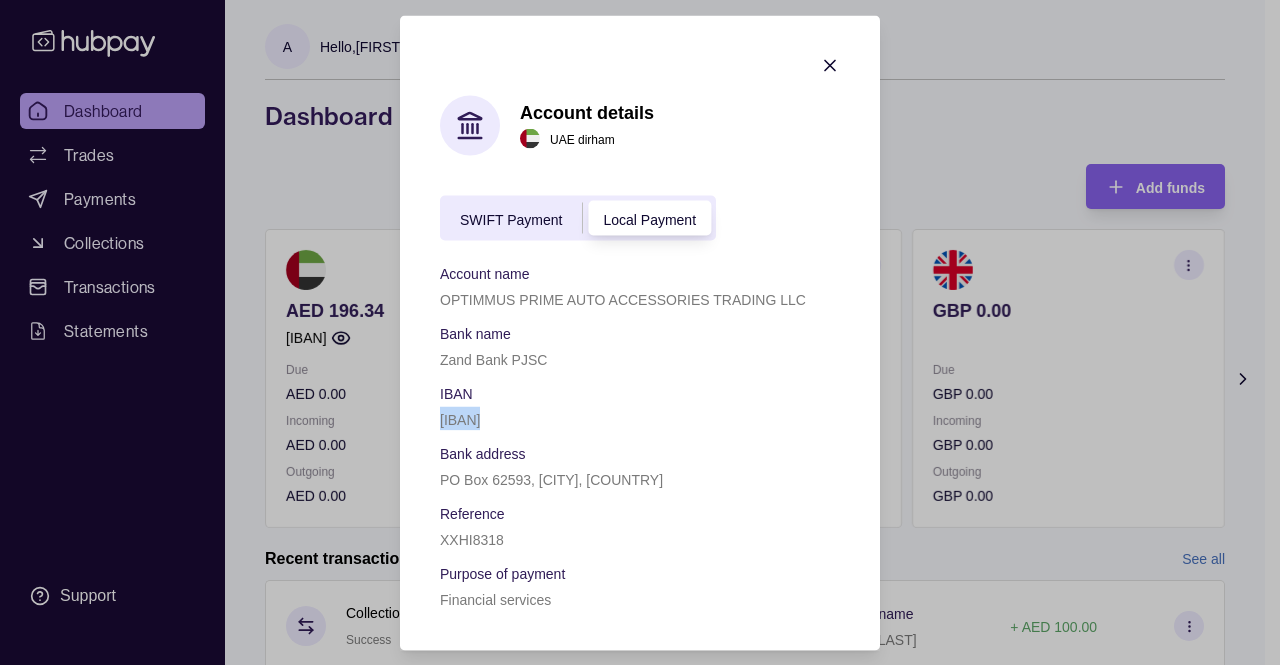 click on "[IBAN]" at bounding box center (460, 419) 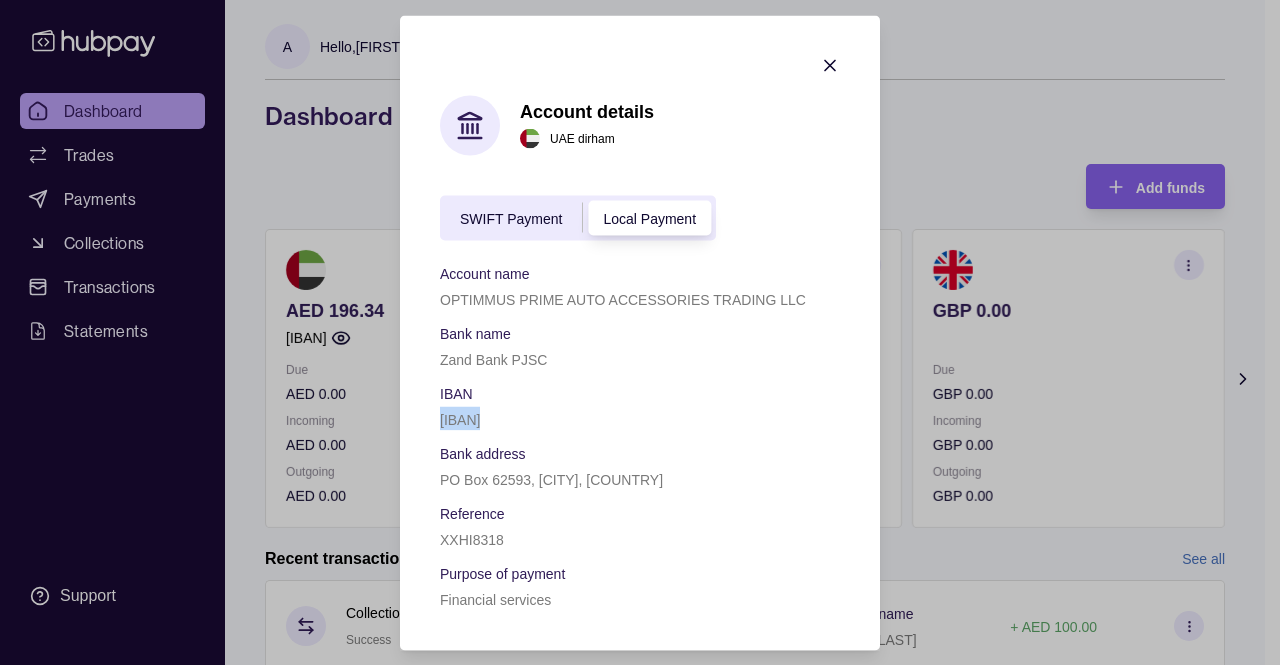 click on "SWIFT Payment" at bounding box center [511, 219] 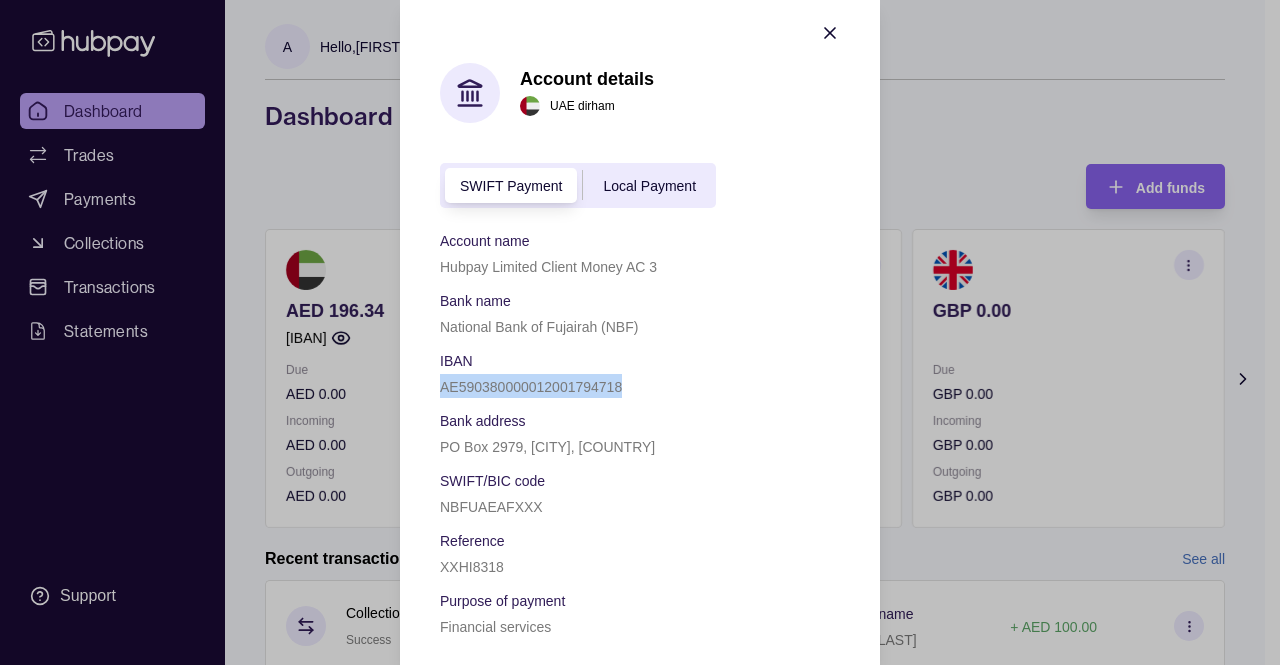 scroll, scrollTop: 30, scrollLeft: 0, axis: vertical 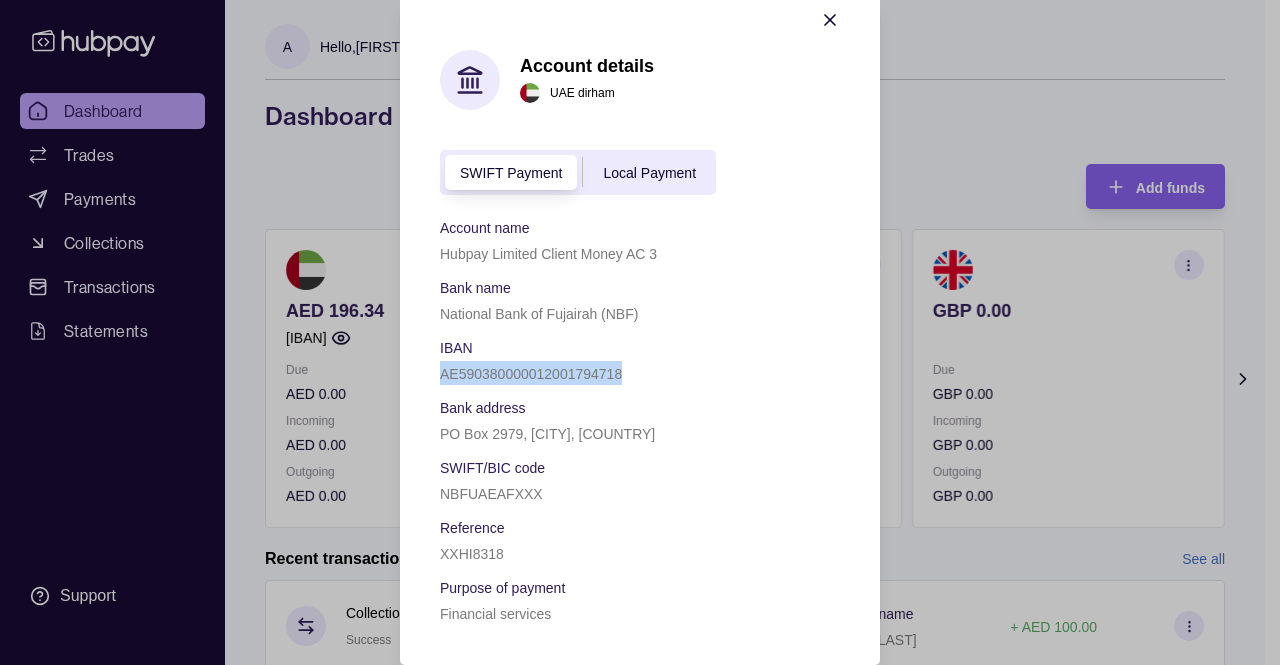 click on "Local Payment" at bounding box center [649, 173] 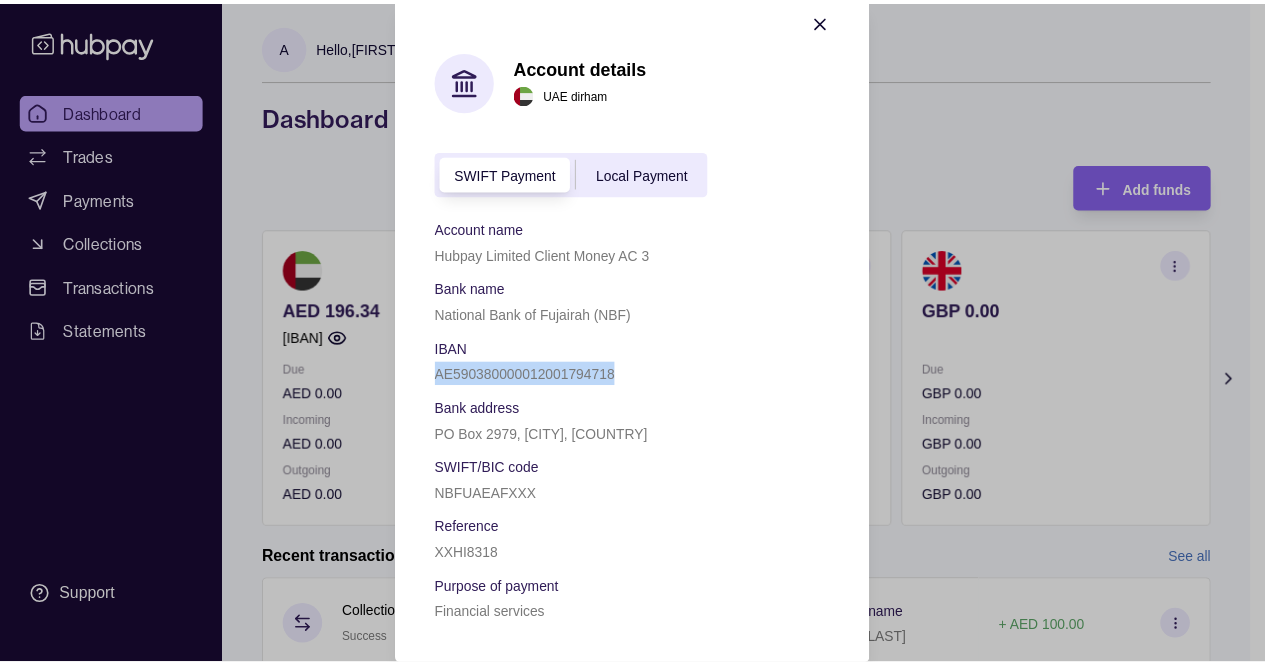 scroll, scrollTop: 0, scrollLeft: 0, axis: both 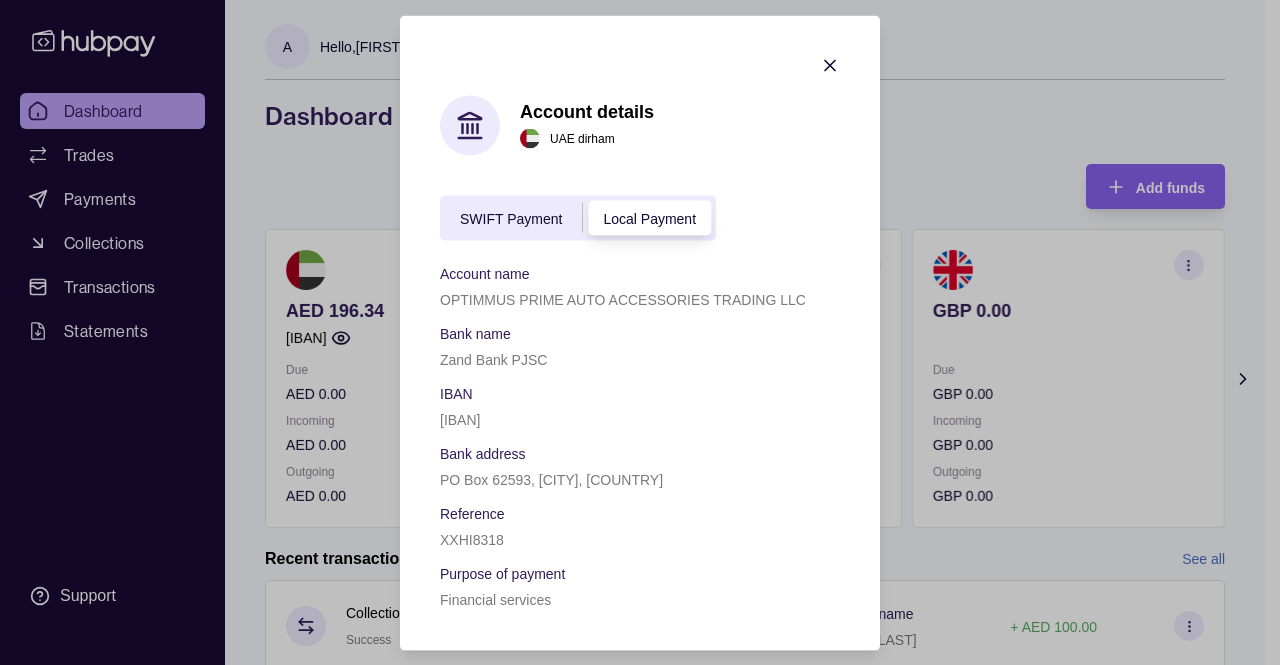 click on "Financial services" at bounding box center [495, 599] 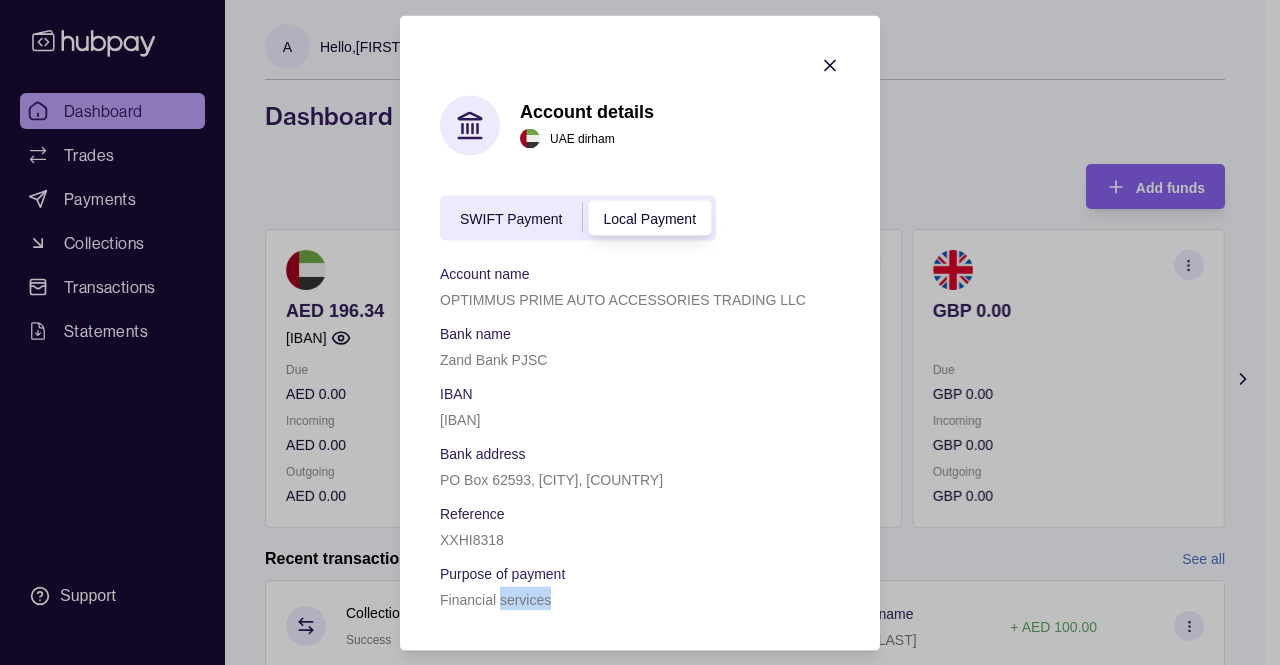 click on "Financial services" at bounding box center (495, 599) 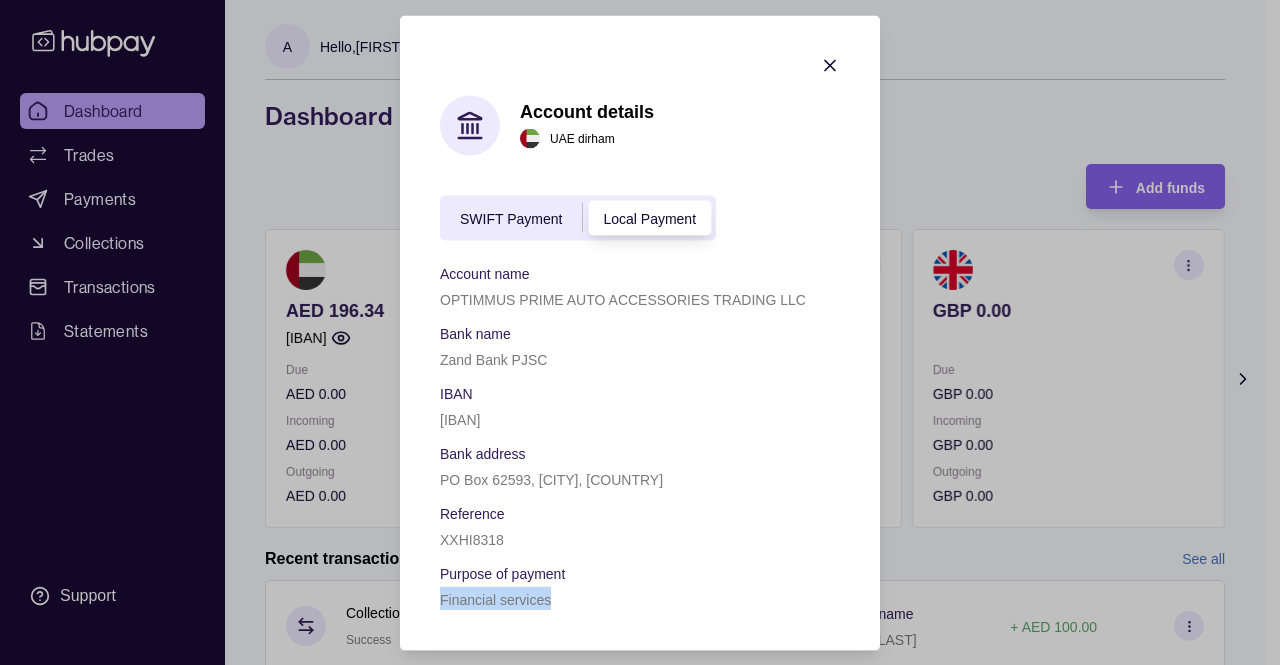 click on "Financial services" at bounding box center (495, 599) 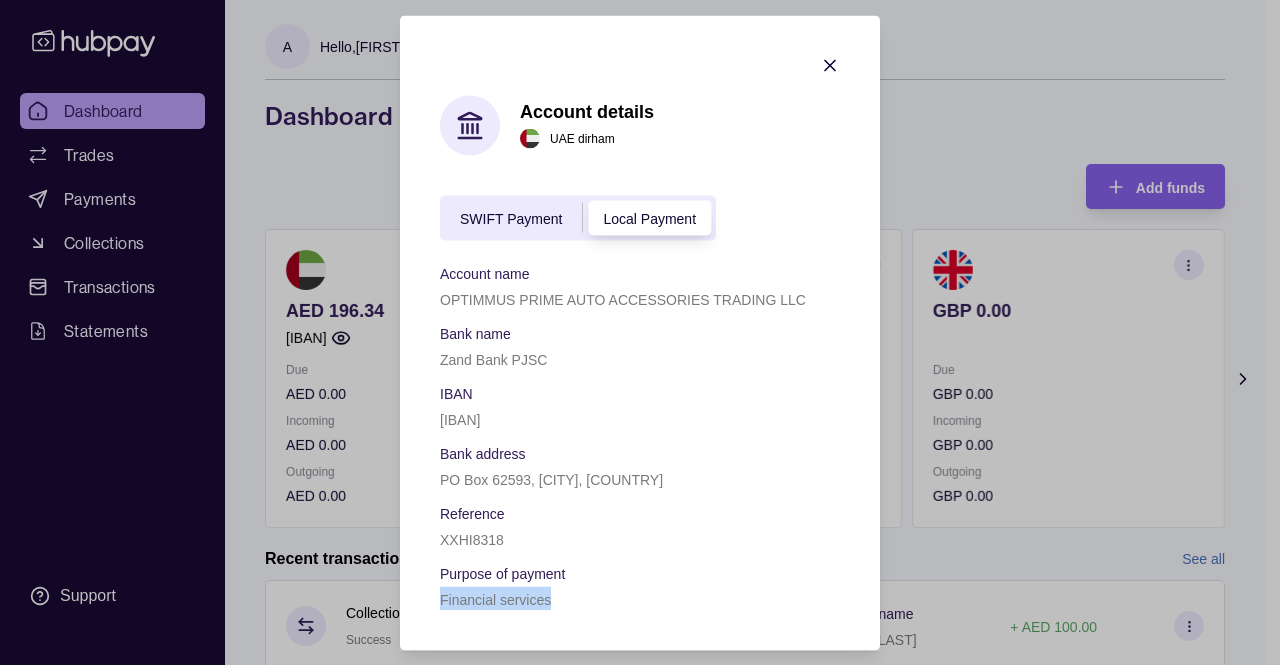 copy on "Financial services" 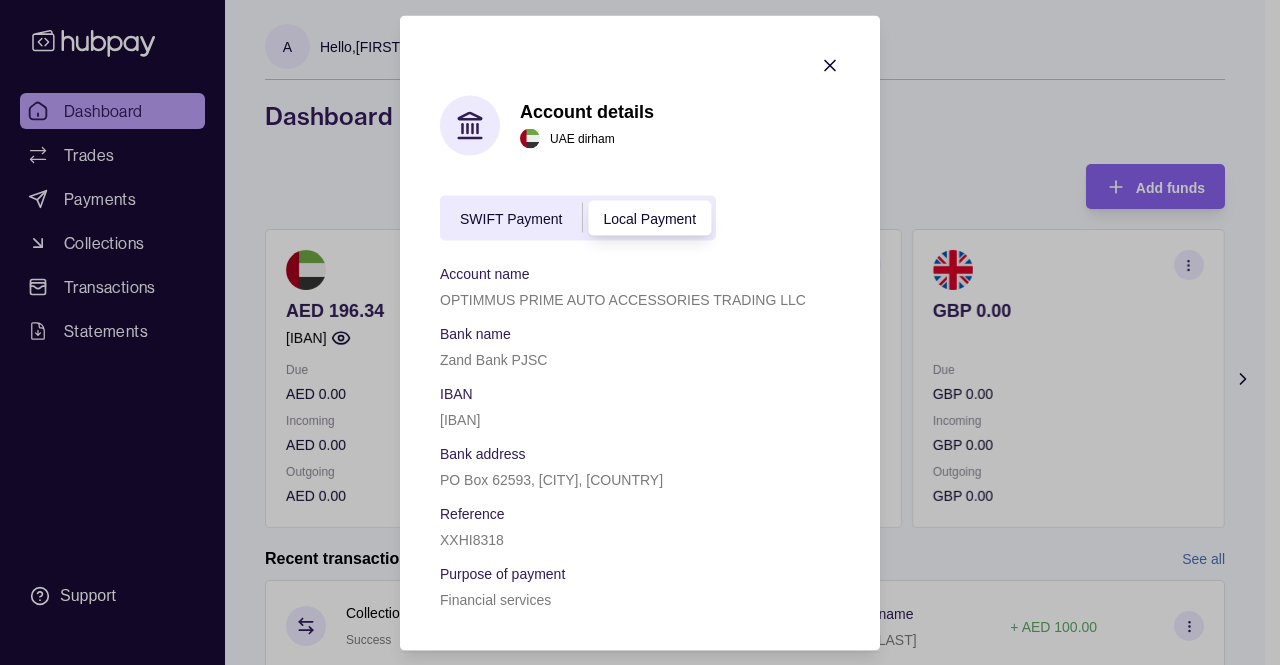 click on "Account details UAE dirham SWIFT Payment Local Payment Account name OPTIMMUS PRIME AUTO ACCESSORIES TRADING LLC Bank name Zand Bank PJSC IBAN [IBAN] Bank address PO Box 62593, [CITY], [COUNTRY] Reference XXHI8318 Purpose of payment Financial services" at bounding box center [640, 332] 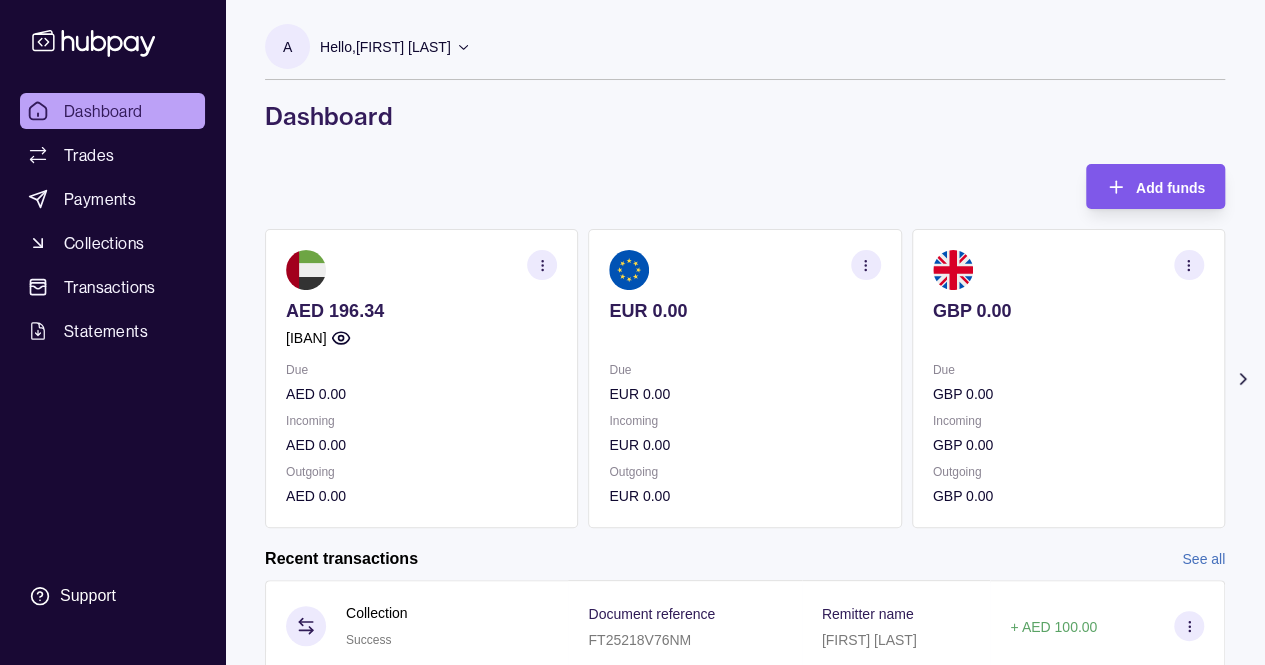 click 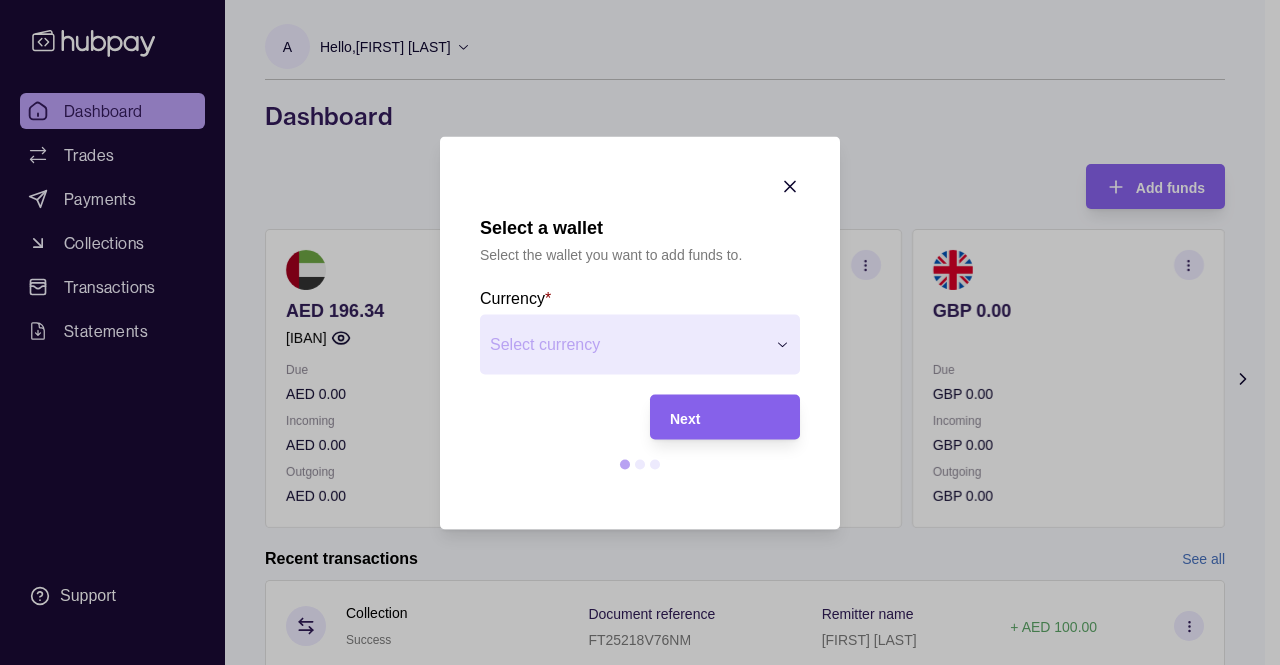 click on "Select a wallet Select the wallet you want to add funds to. Currency  * Select currency *** *** *** *** Next" at bounding box center [632, 917] 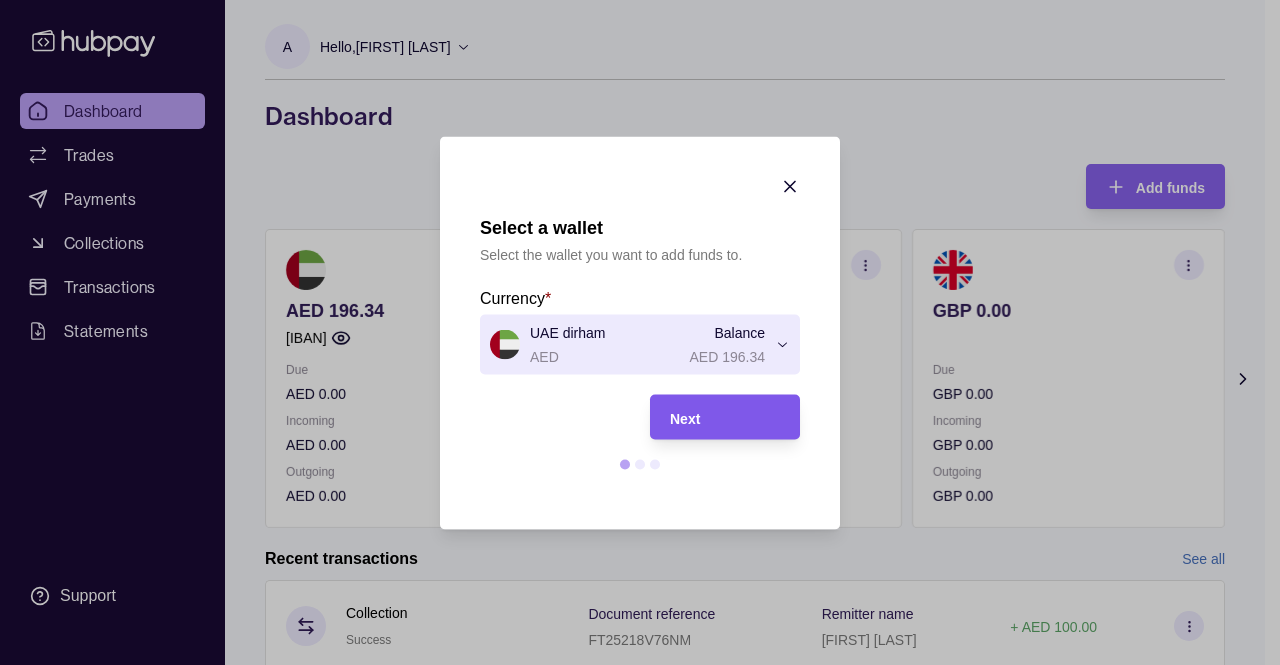 click on "Next" at bounding box center (725, 417) 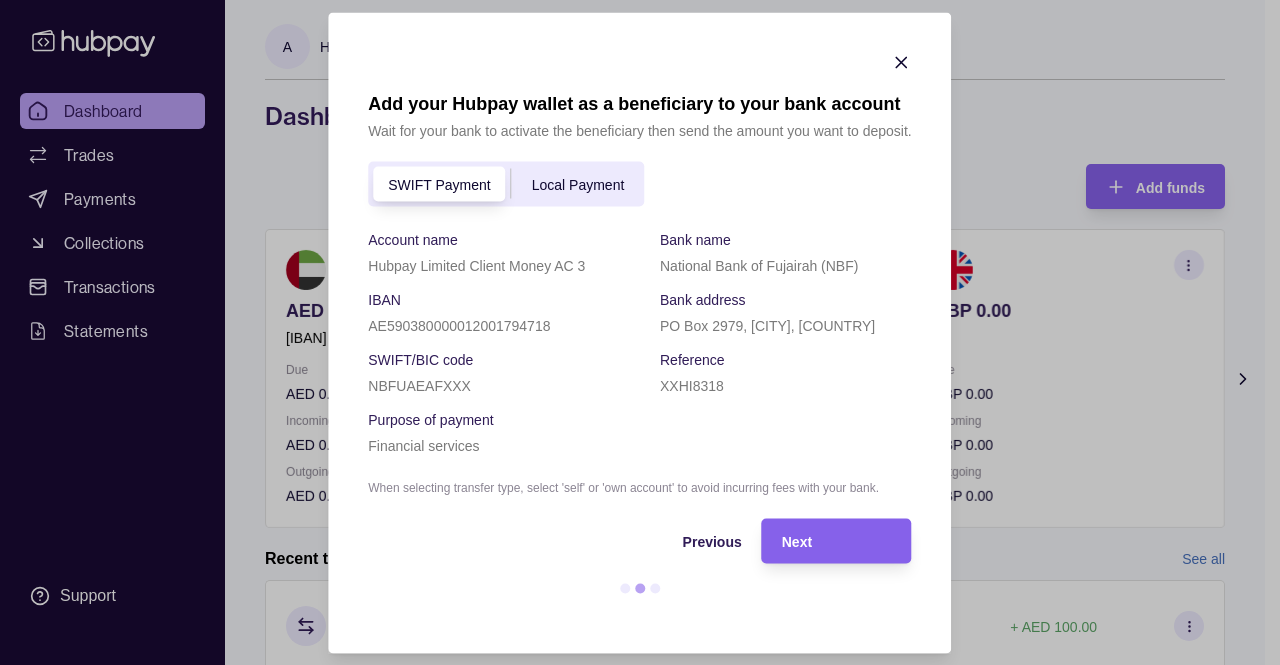 click on "Local Payment" at bounding box center (578, 185) 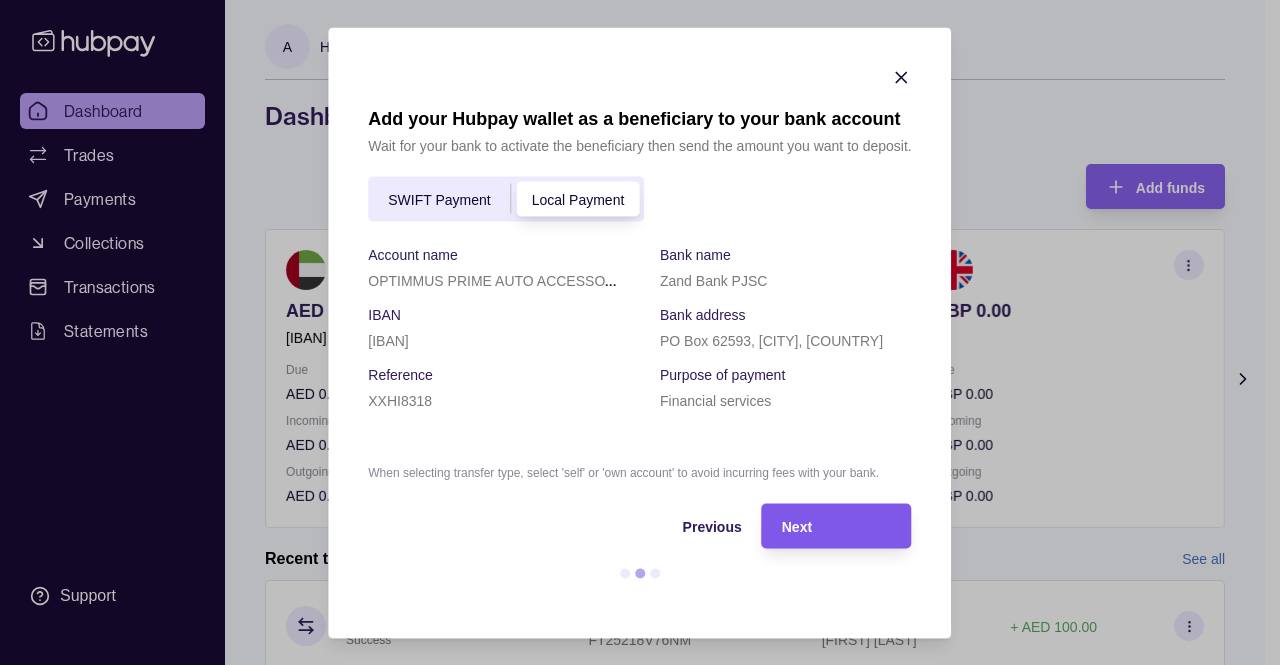 click on "Next" at bounding box center (837, 526) 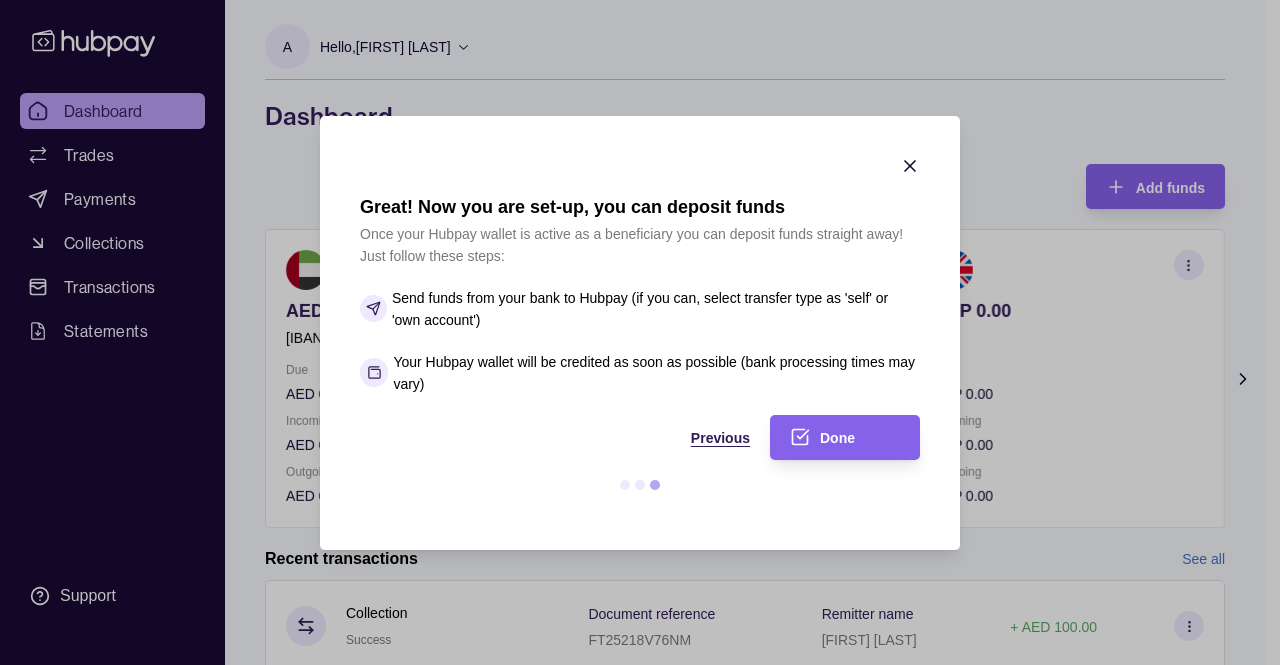click on "Previous" at bounding box center (720, 438) 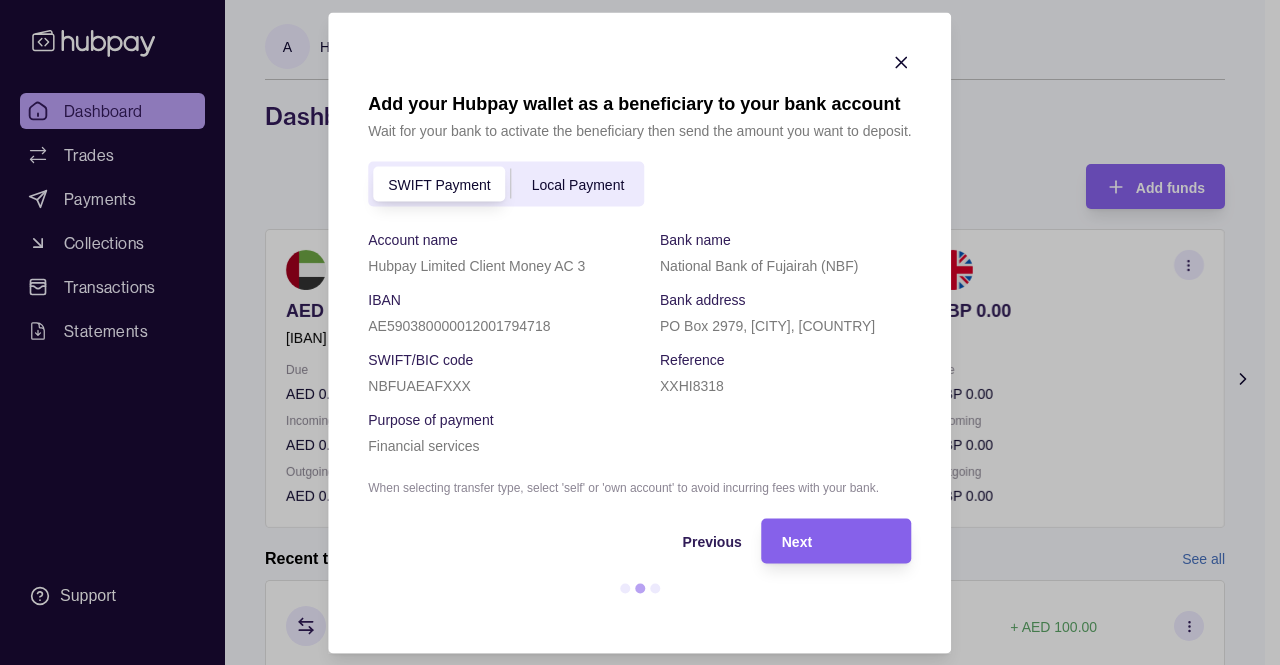 click on "XXHI8318" at bounding box center [692, 385] 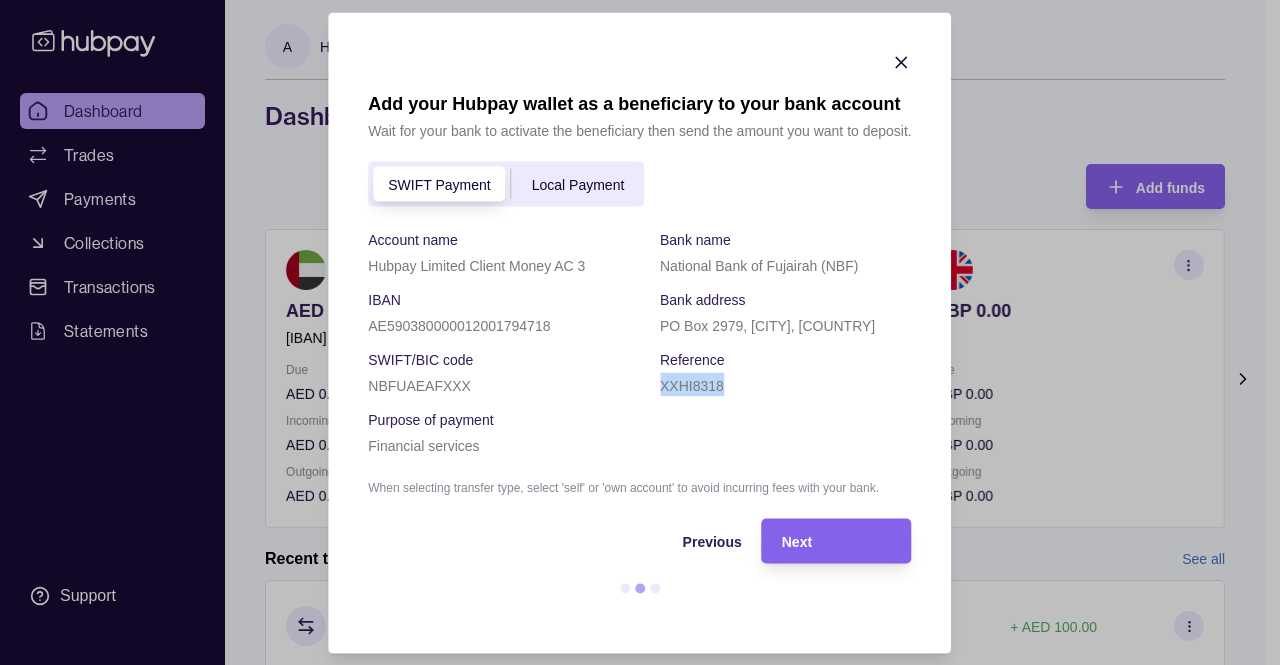 click on "XXHI8318" at bounding box center (692, 385) 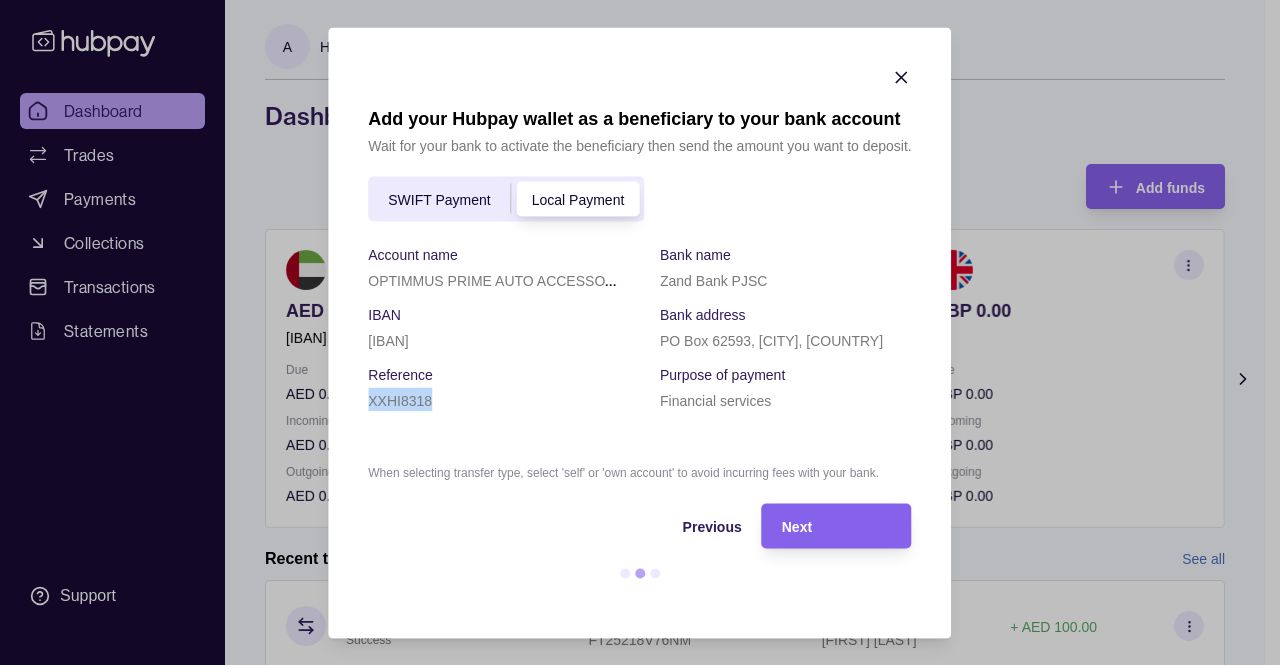 type 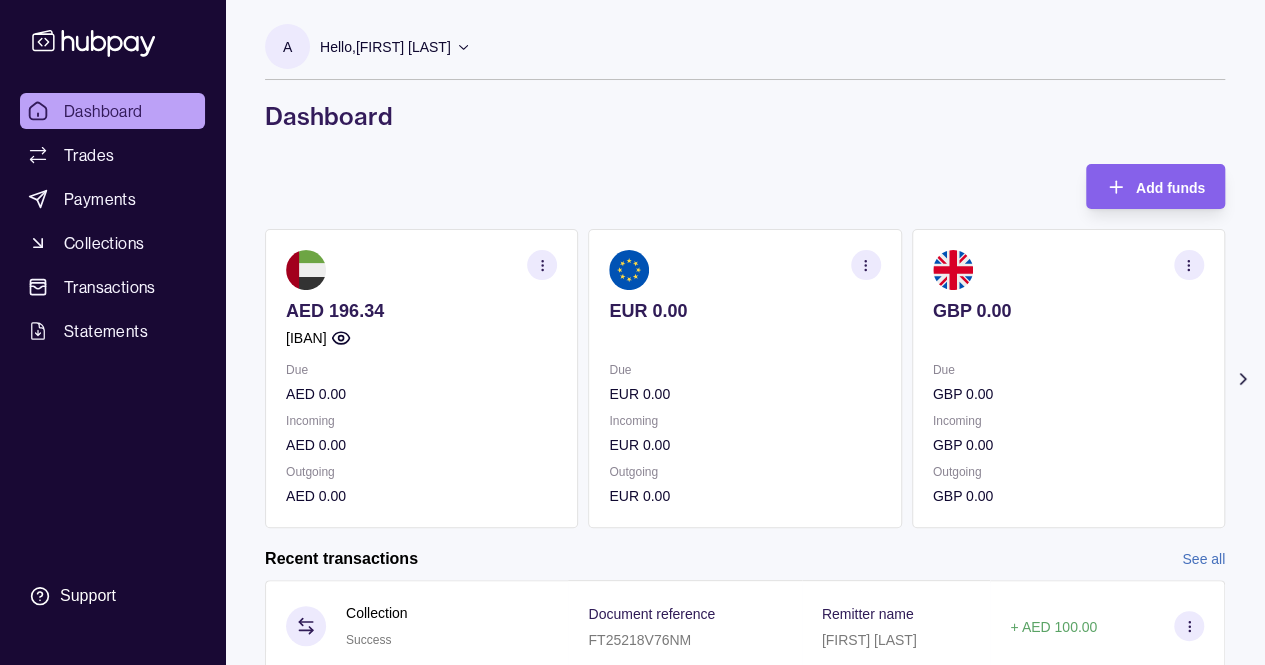 click on "Dashboard" at bounding box center (103, 111) 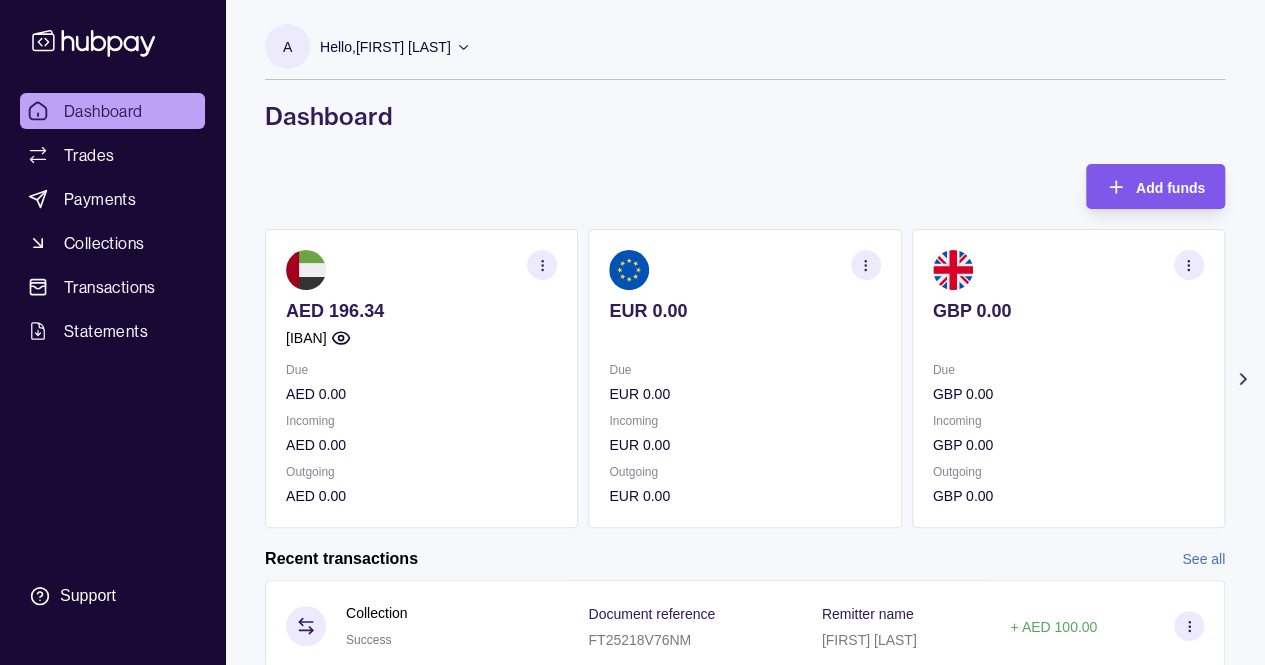 click on "Add funds" at bounding box center [1140, 186] 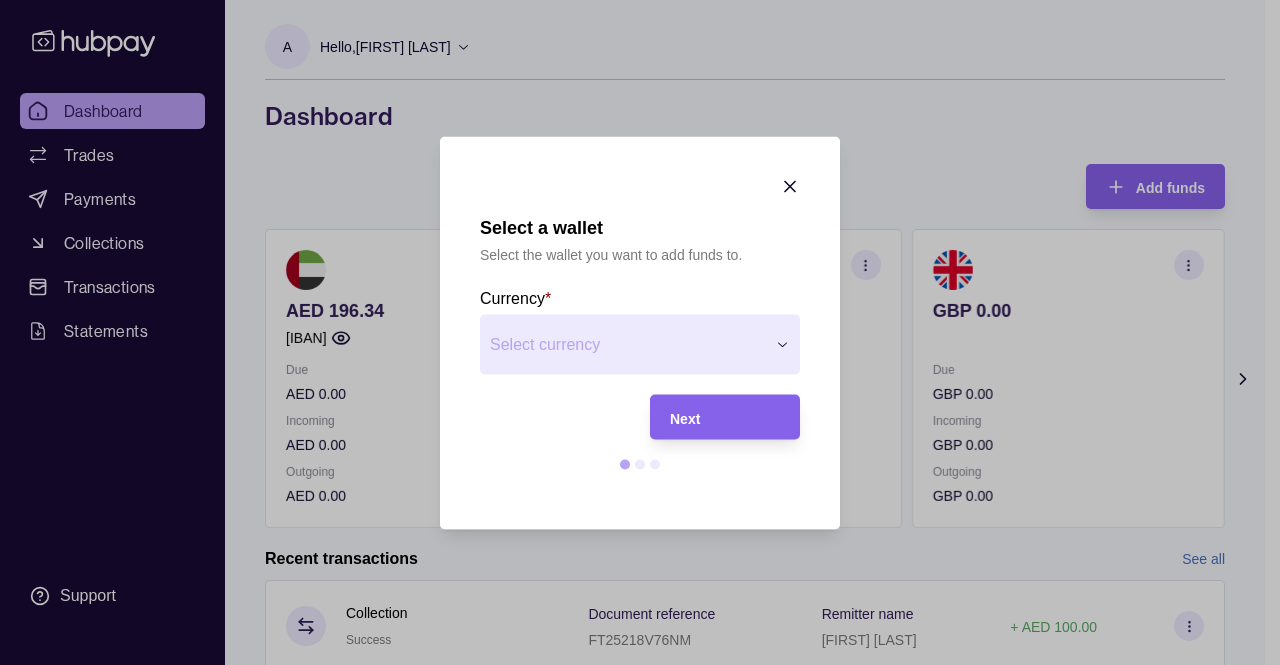 click on "Select a wallet Select the wallet you want to add funds to. Currency  * Select currency *** *** *** *** Next" at bounding box center [632, 917] 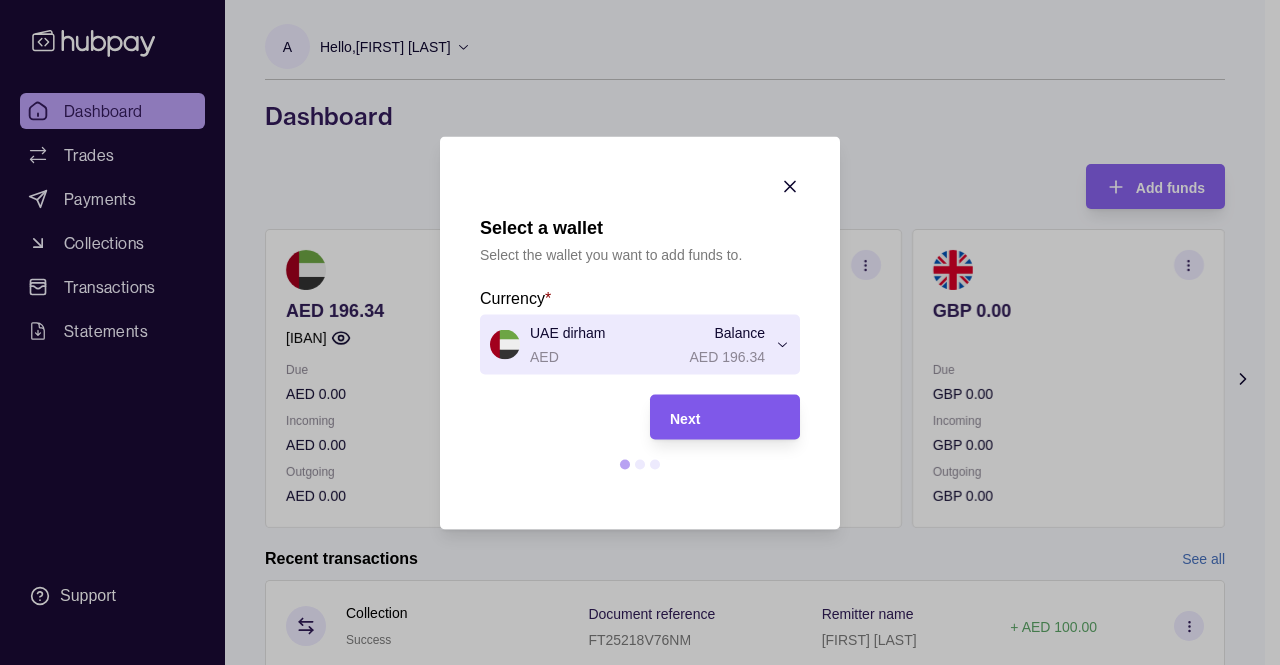 click on "Next" at bounding box center [710, 416] 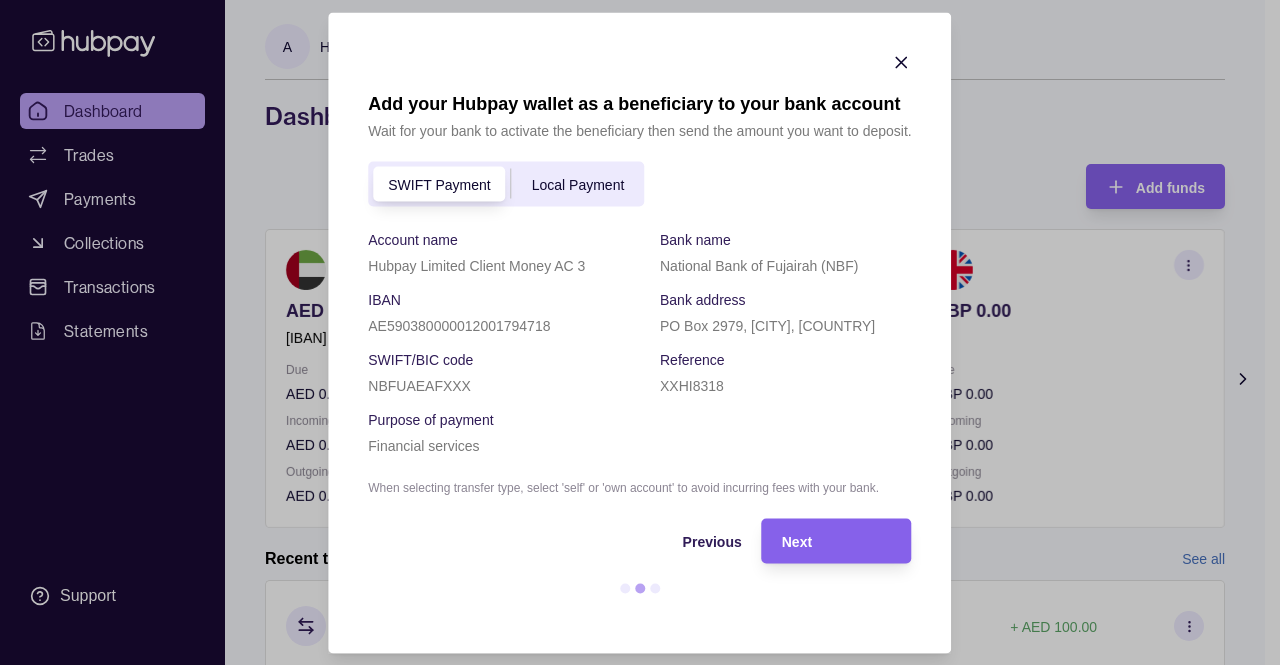 click on "SWIFT Payment Local Payment" at bounding box center [506, 183] 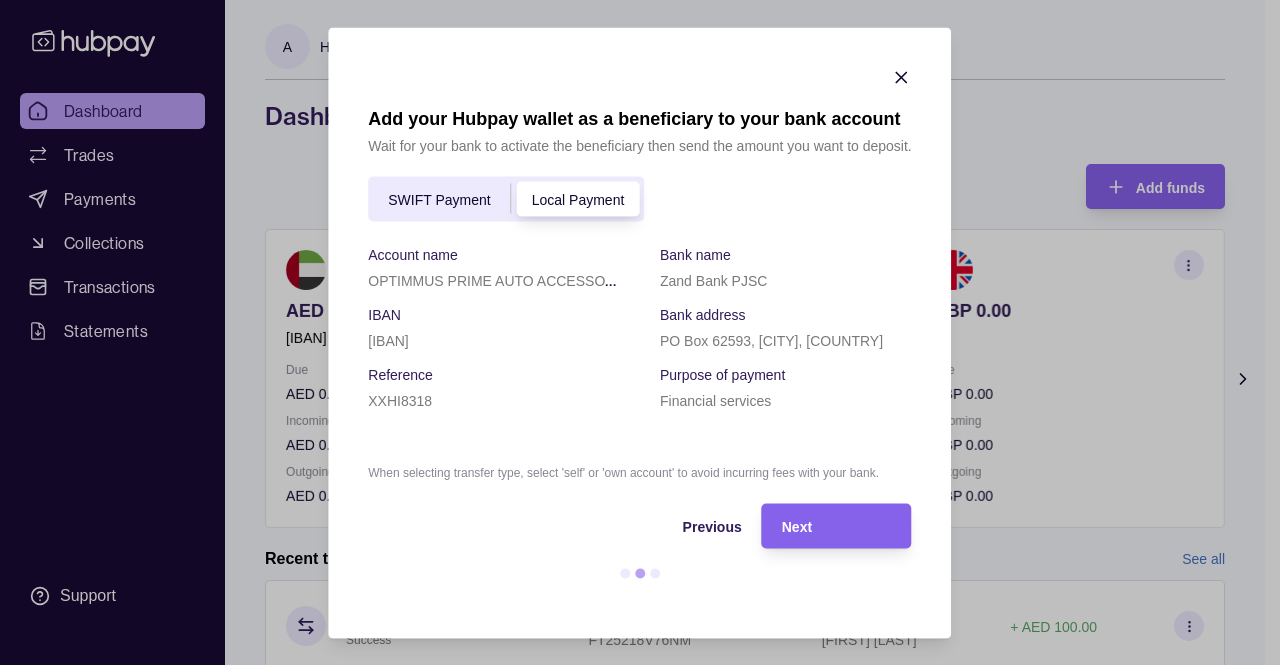 click on "SWIFT Payment Local Payment" at bounding box center (506, 198) 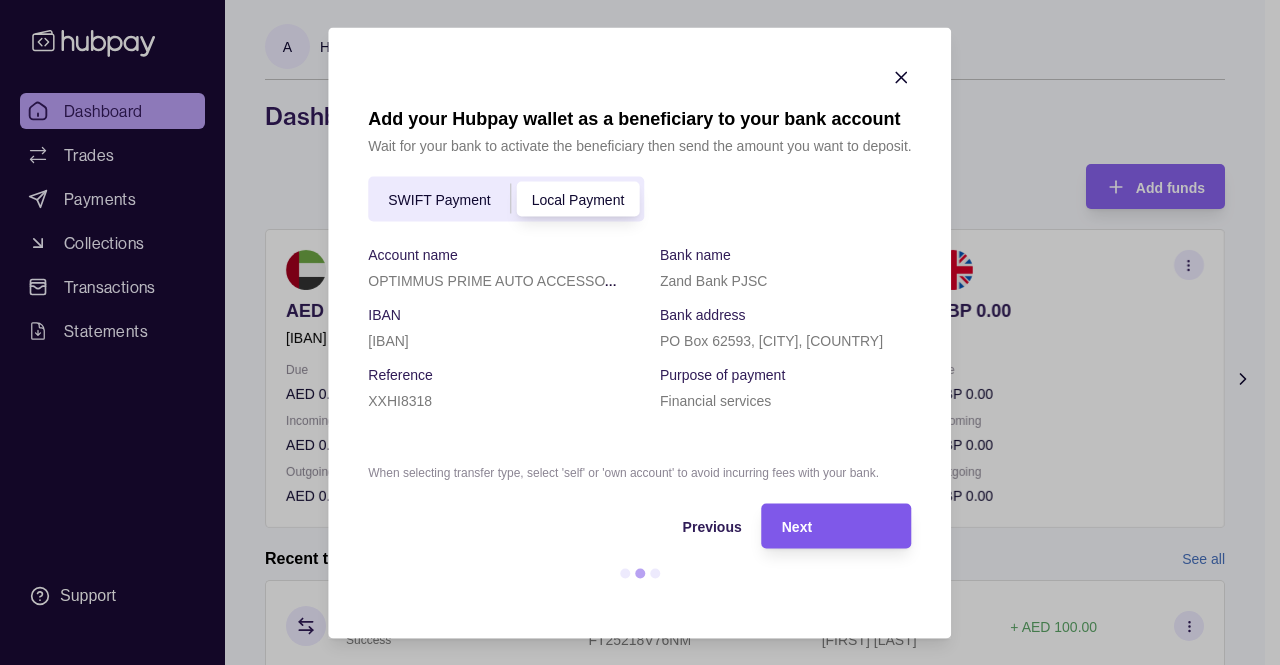 click on "Next" at bounding box center [822, 525] 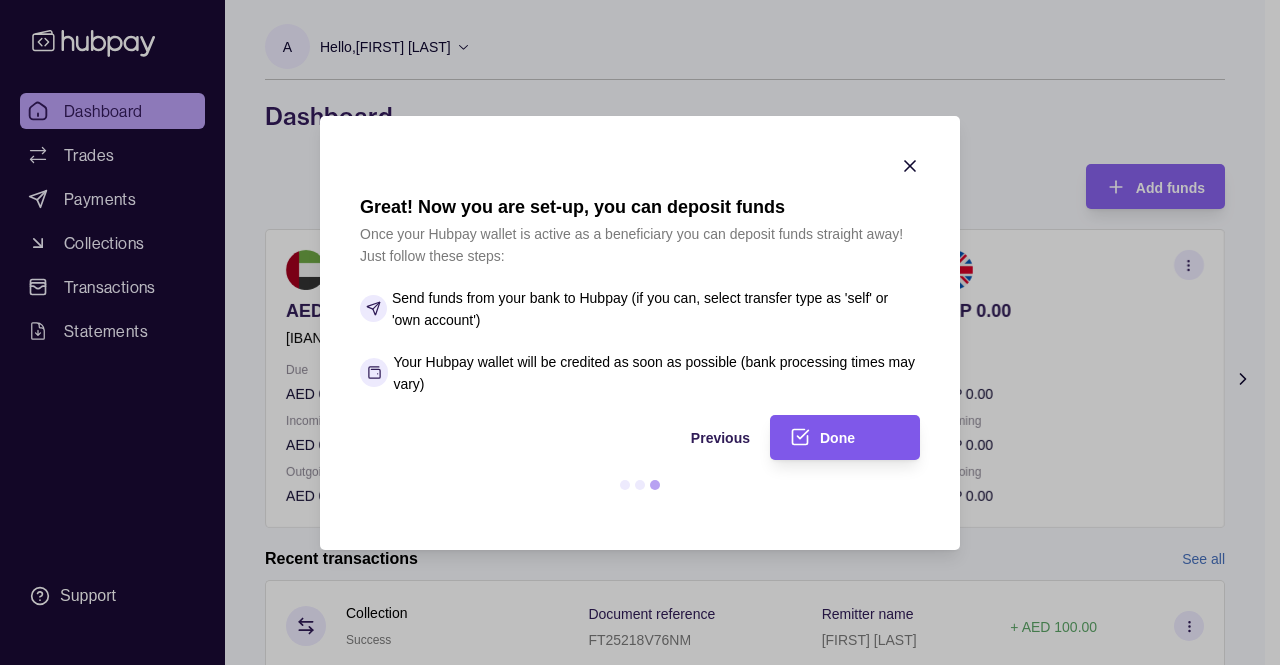 click on "Done" at bounding box center [837, 438] 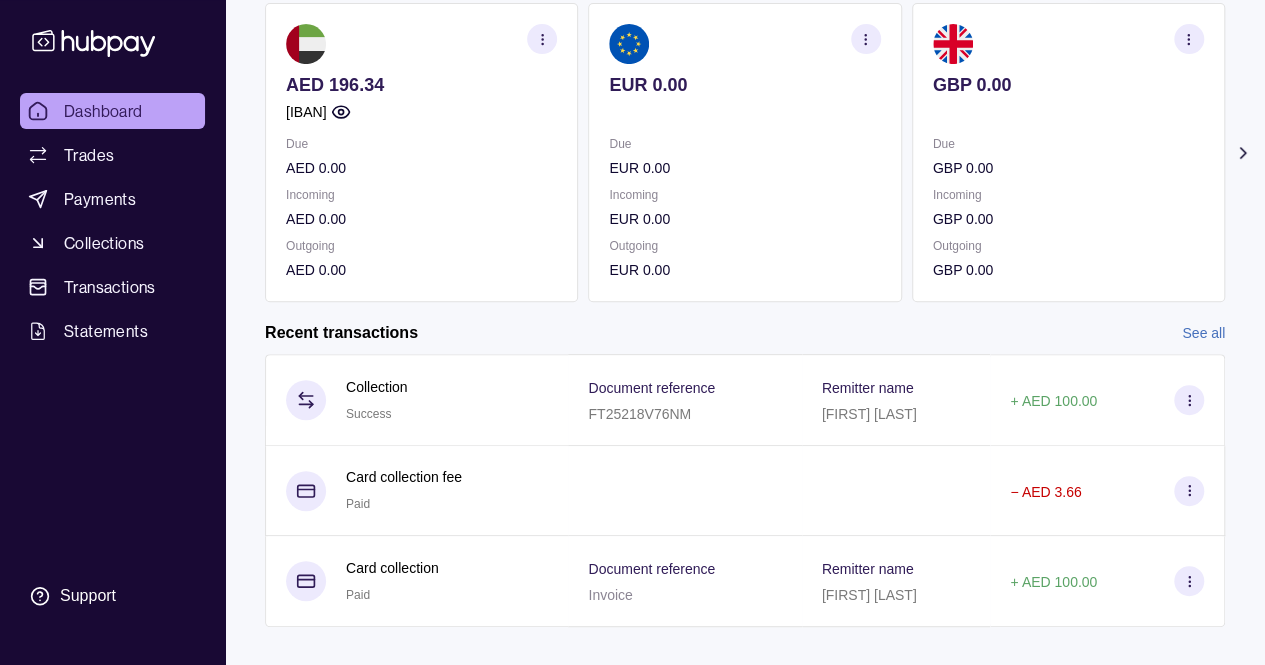 scroll, scrollTop: 250, scrollLeft: 0, axis: vertical 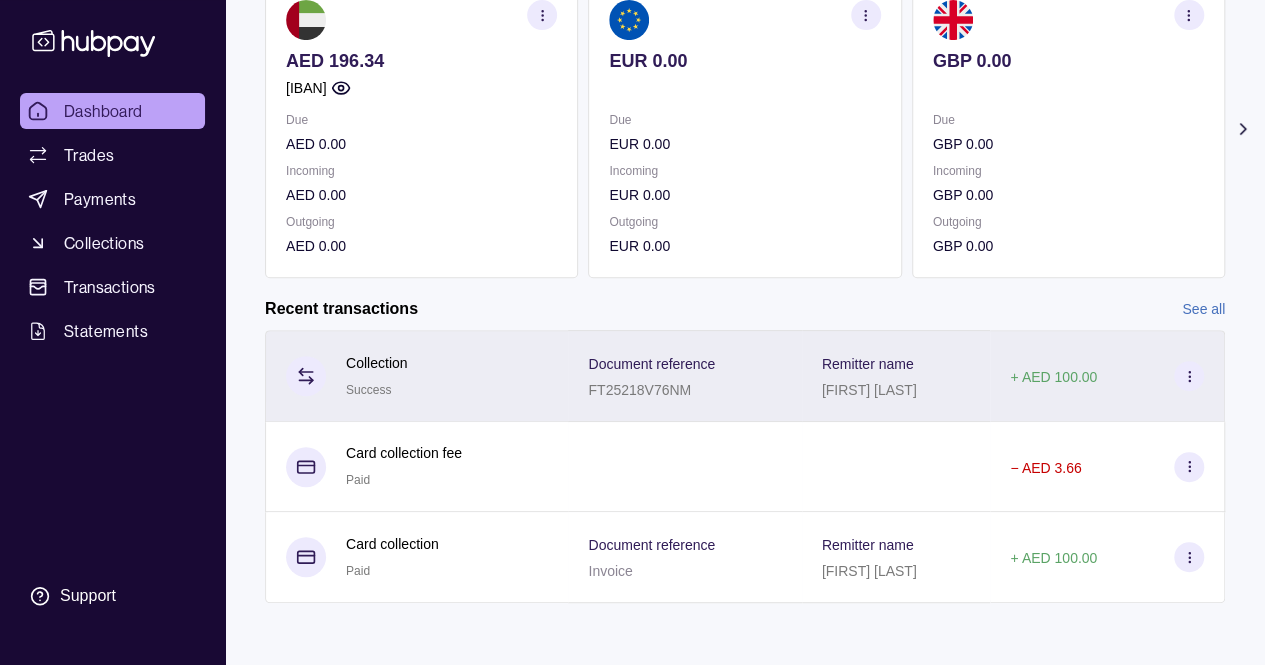 click on "Document reference" at bounding box center [651, 363] 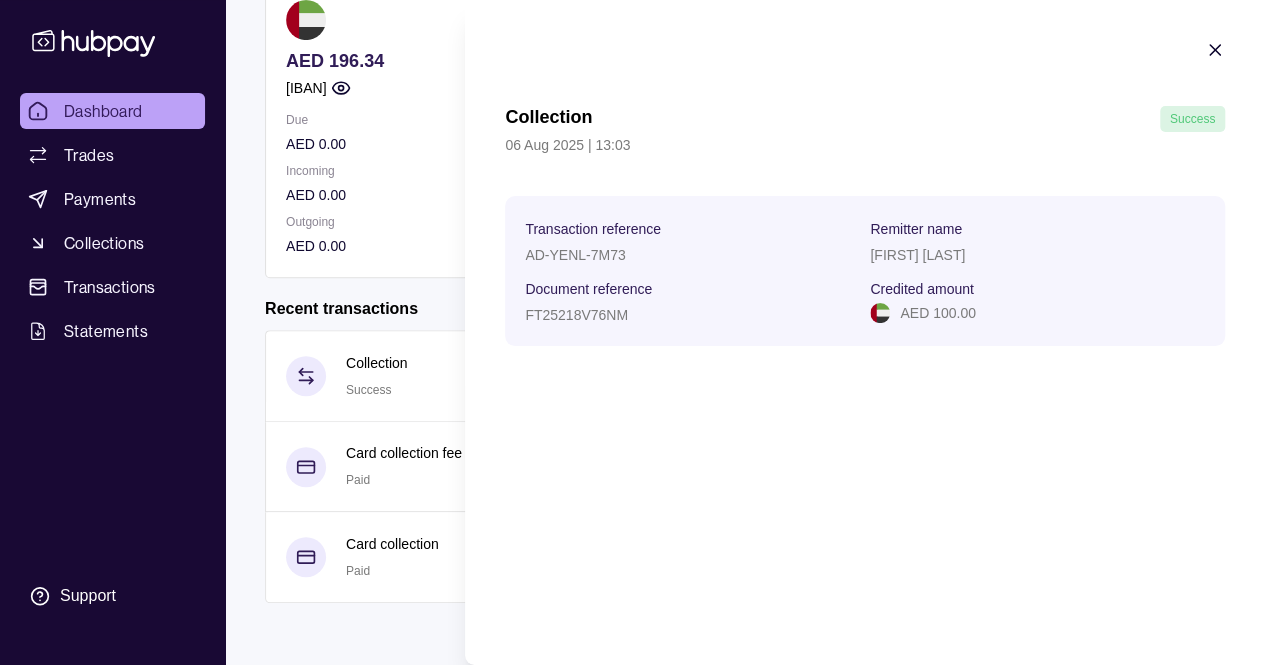 click 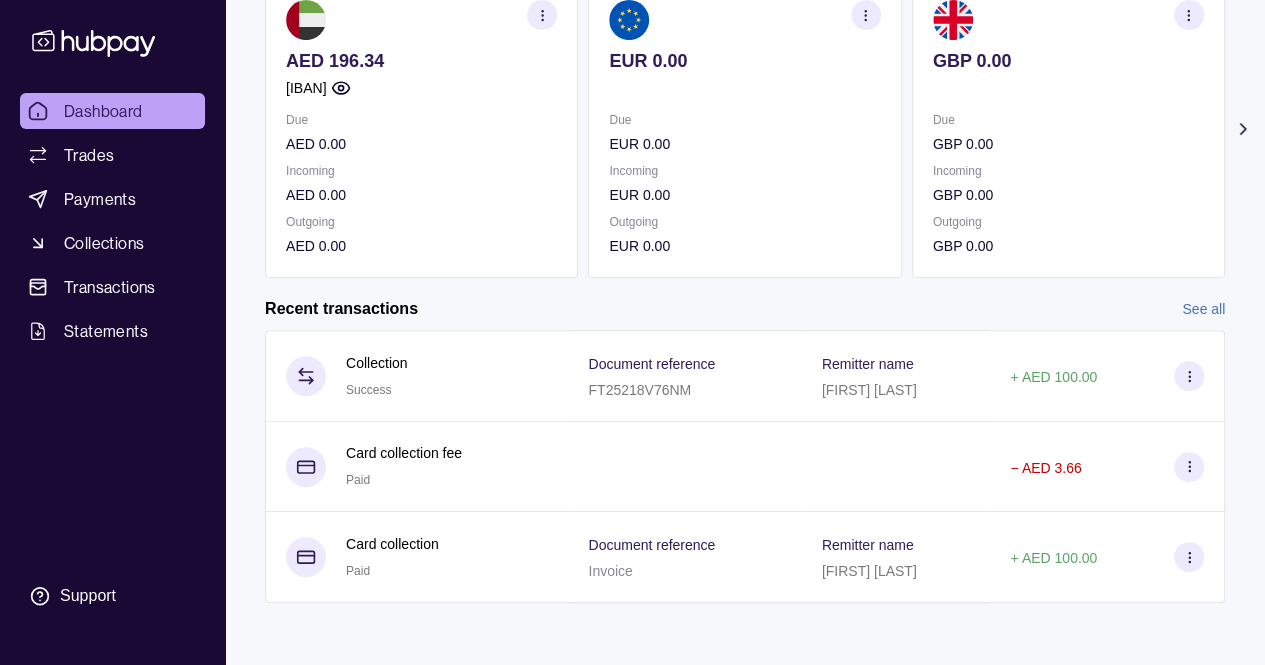 click on "Dashboard" at bounding box center [103, 111] 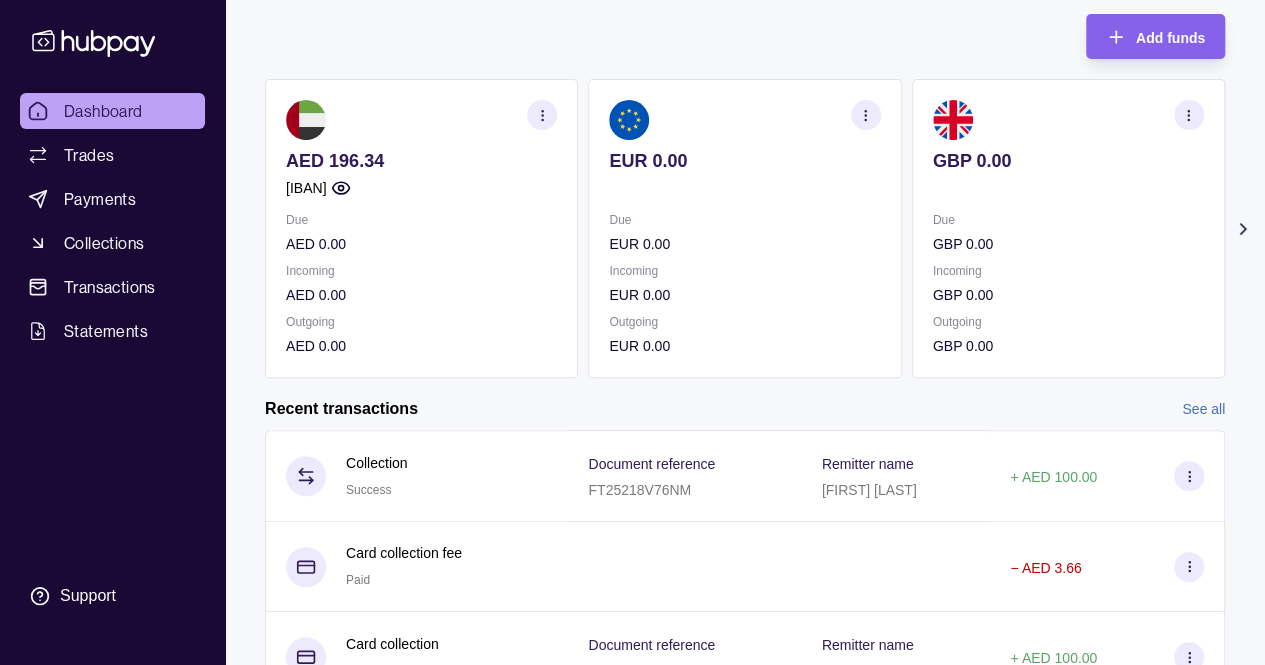 click 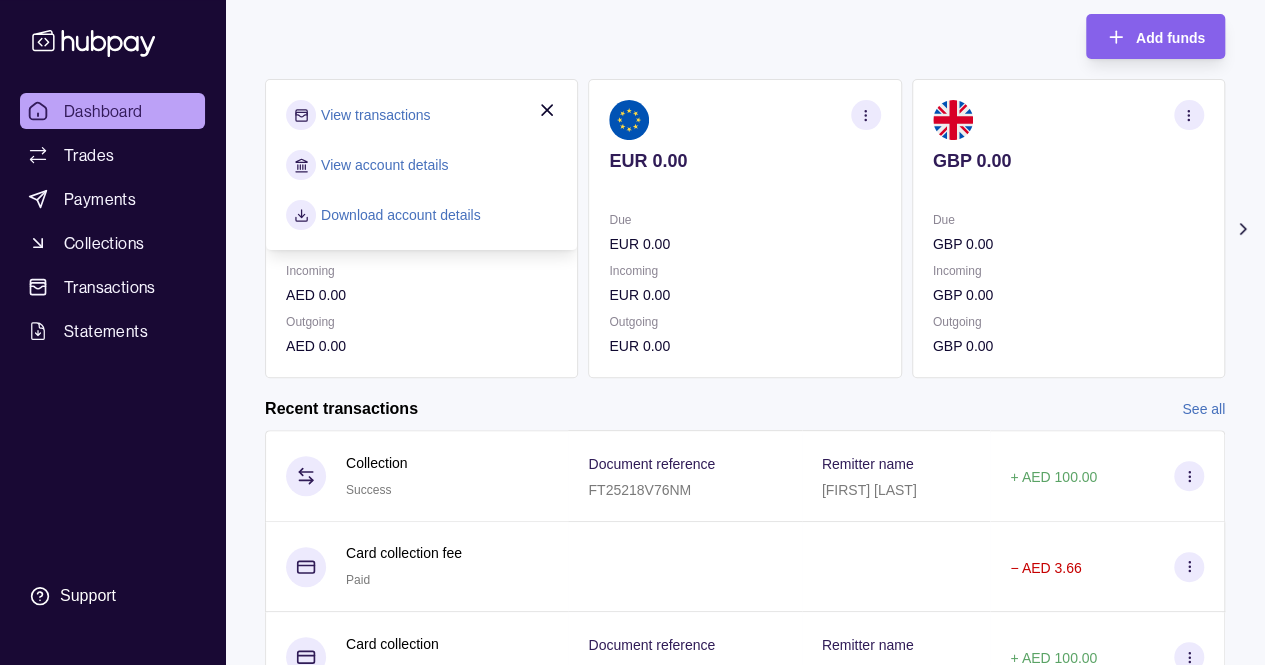 click on "View transactions" at bounding box center (375, 115) 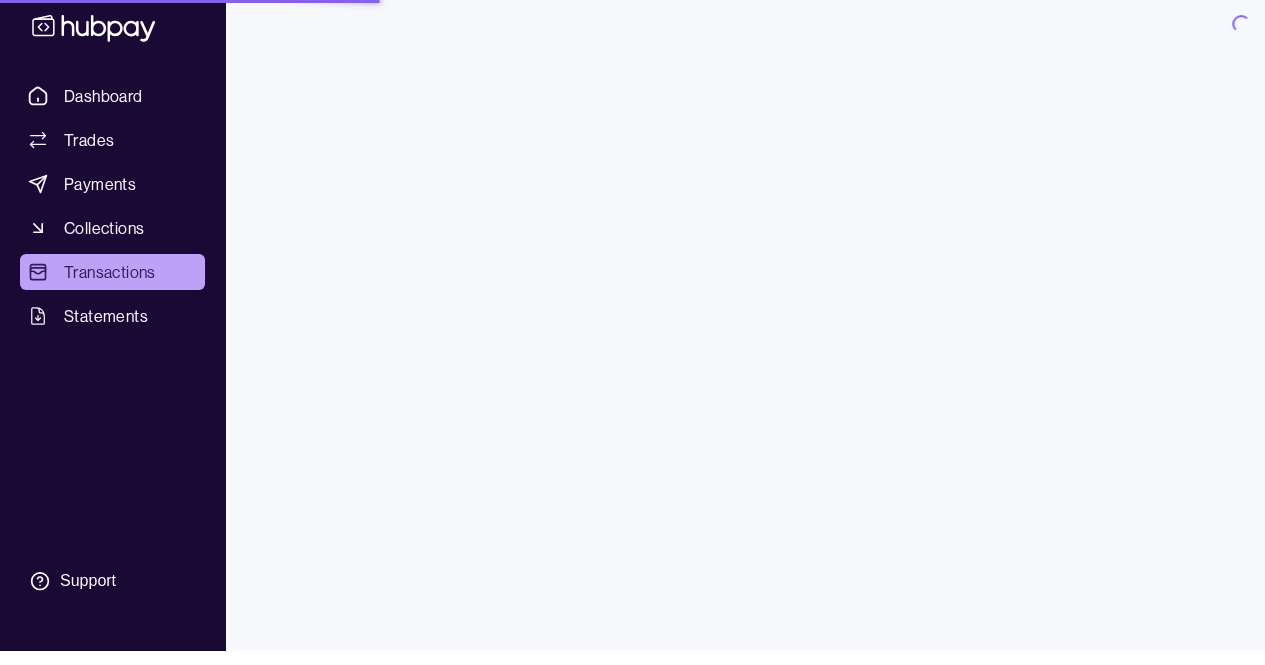 scroll, scrollTop: 0, scrollLeft: 0, axis: both 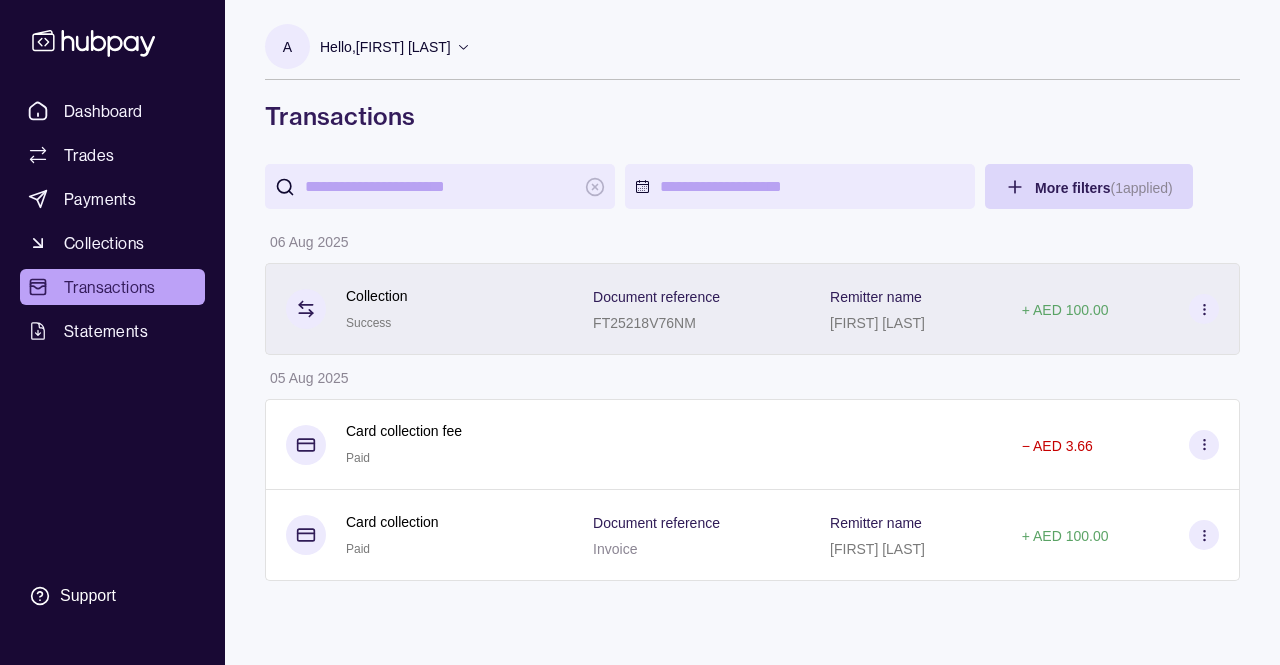 click on "Remitter name [FIRST] [LAST]" at bounding box center (906, 309) 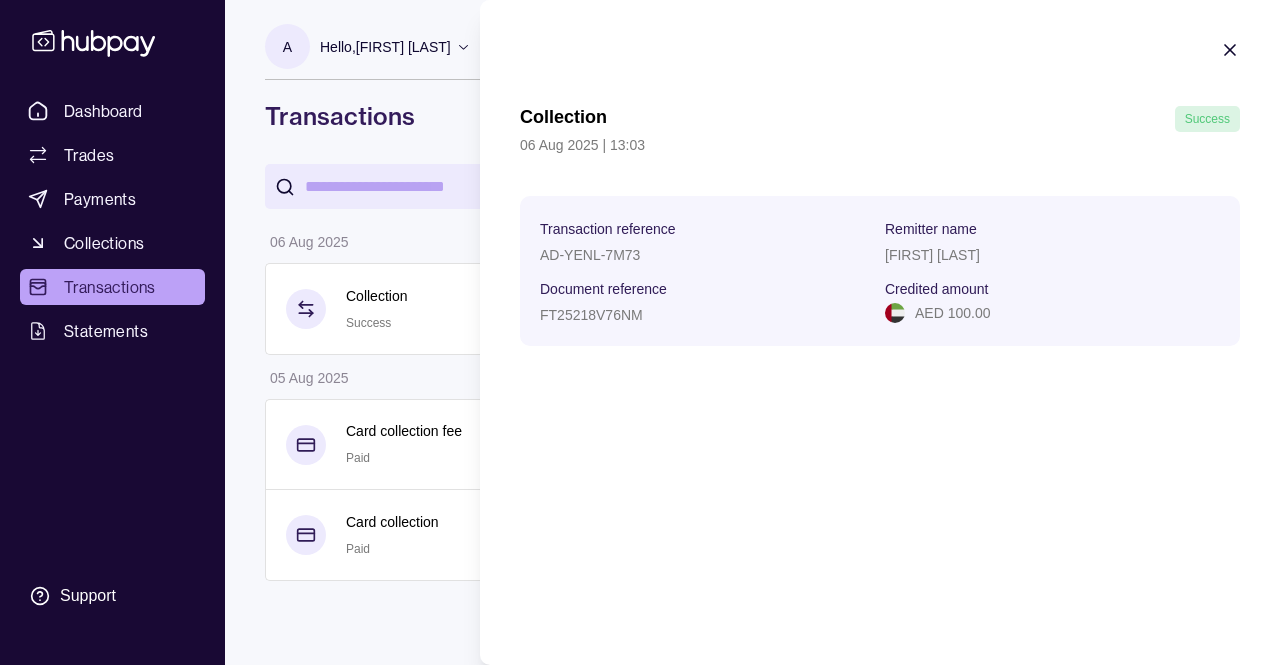 click on "Collection Success 06 Aug 2025 | 13:03 Transaction reference AD-YENL-7M73 Remitter name [FIRST] [LAST] Document reference FT25218V76NM Credited amount AED 100.00" at bounding box center (880, 193) 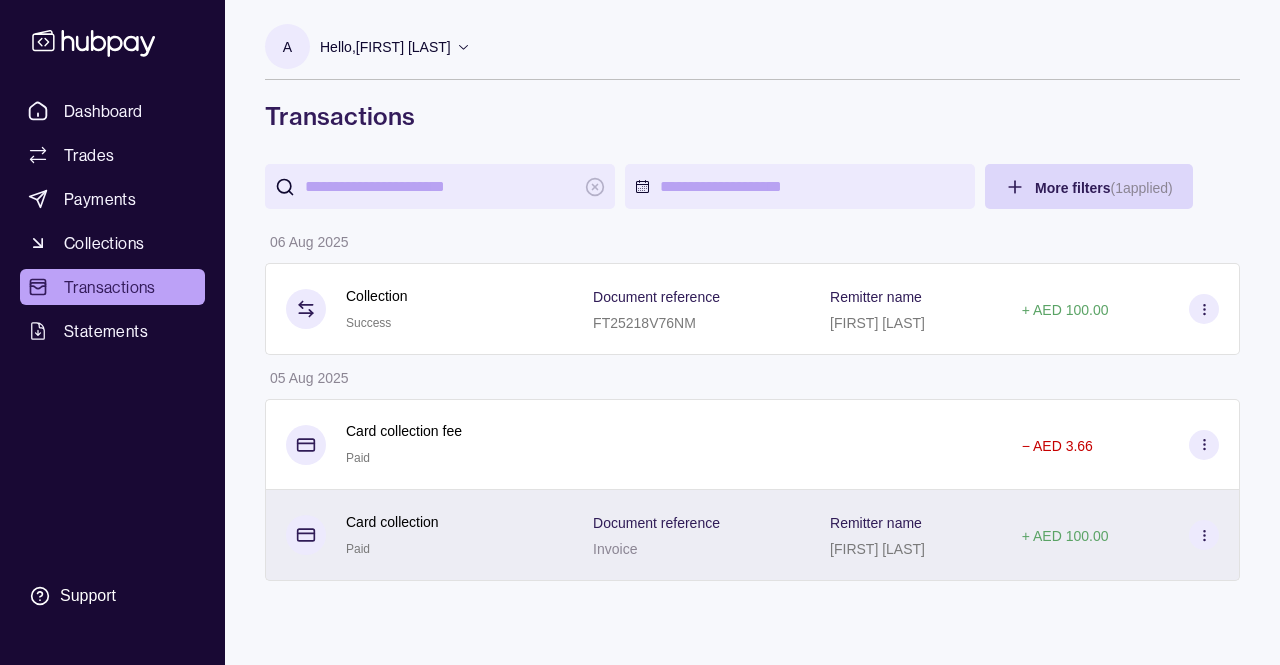 click on "Remitter name [FIRST] [LAST]" at bounding box center [906, 535] 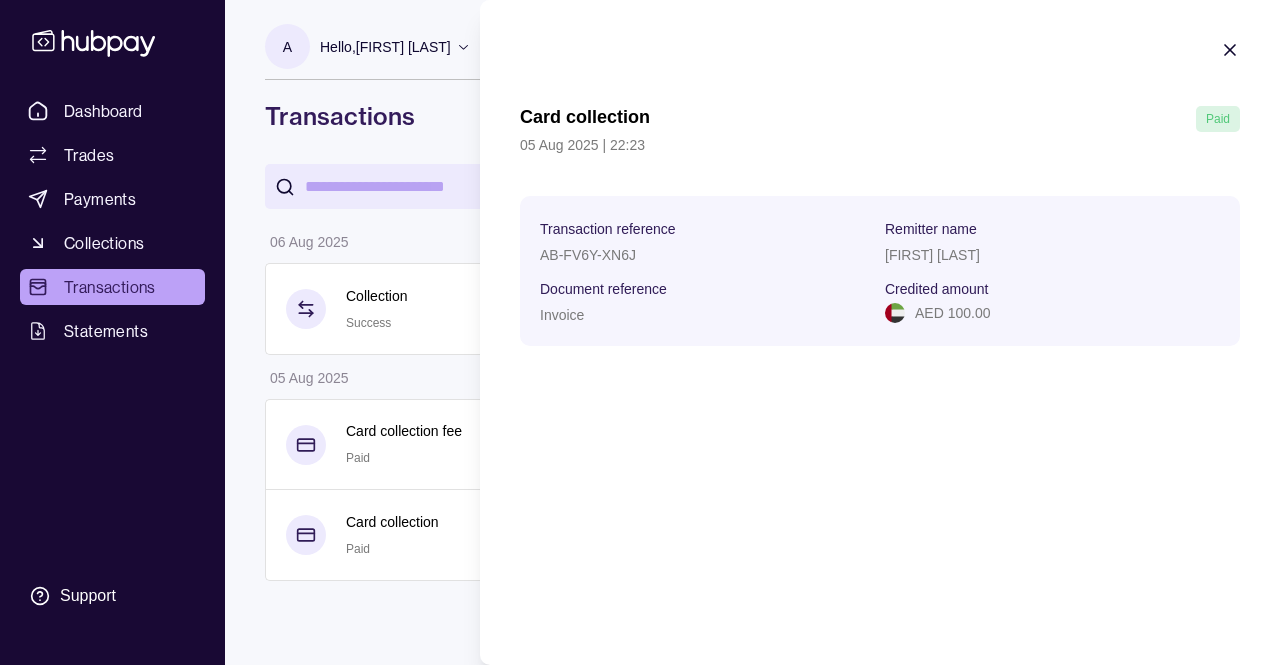 click 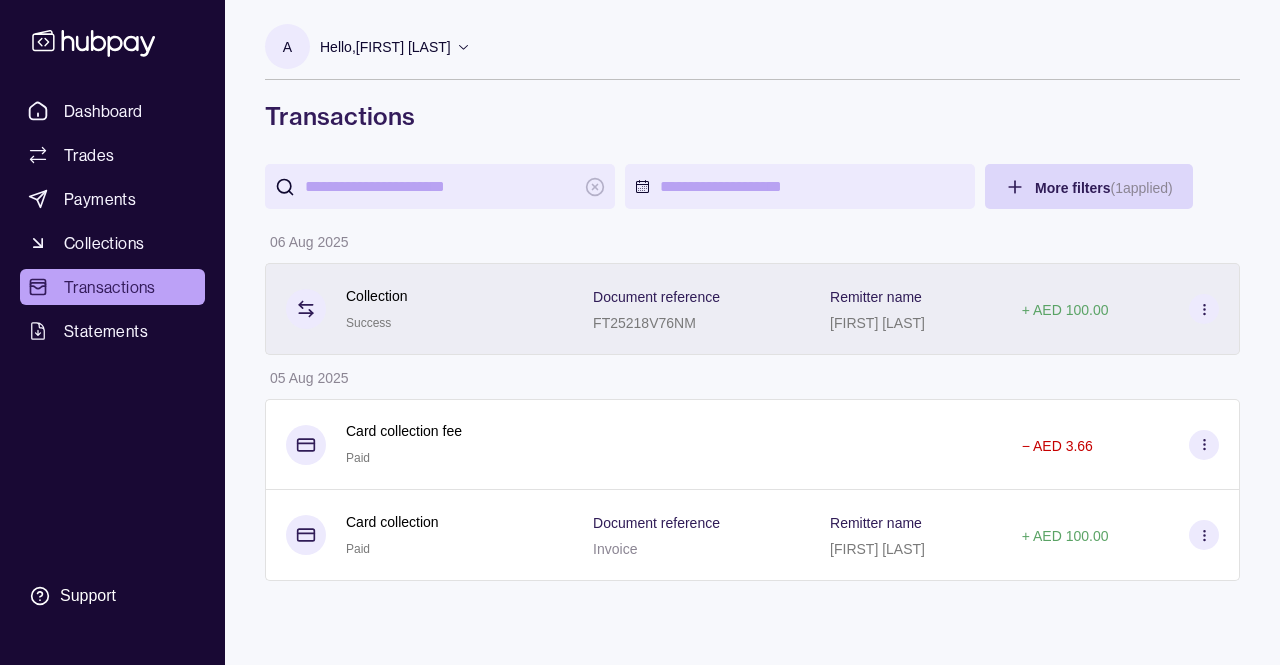 click on "Collection Success" at bounding box center [419, 309] 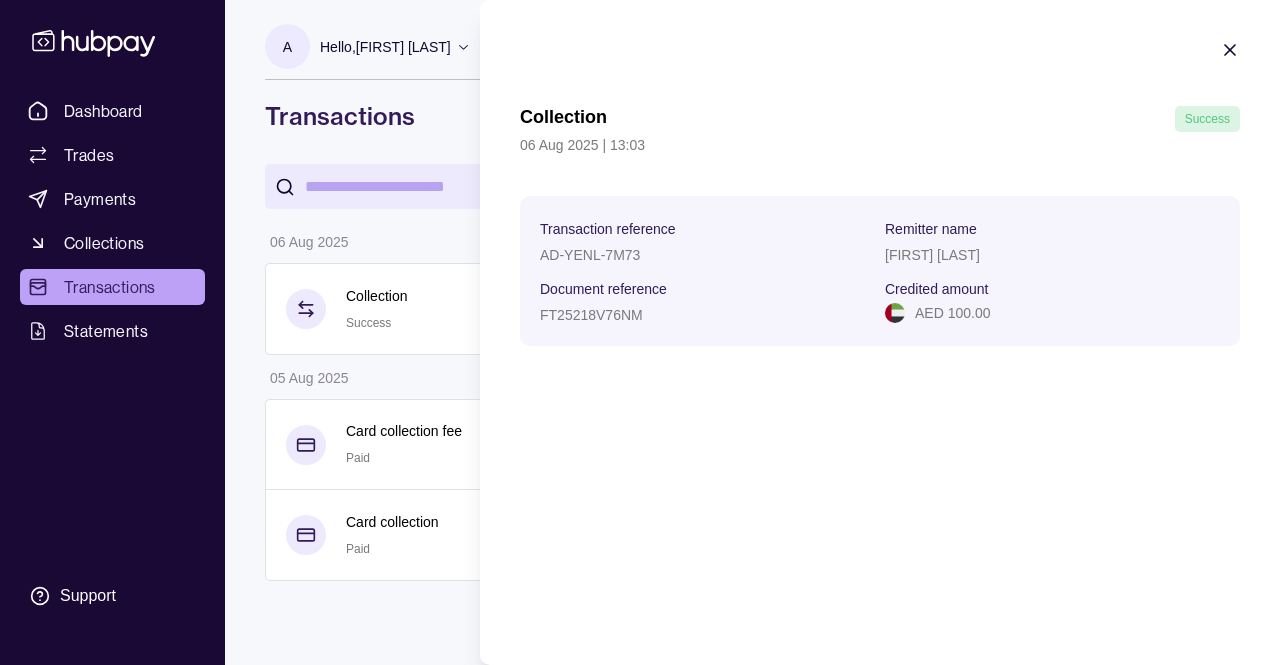 click 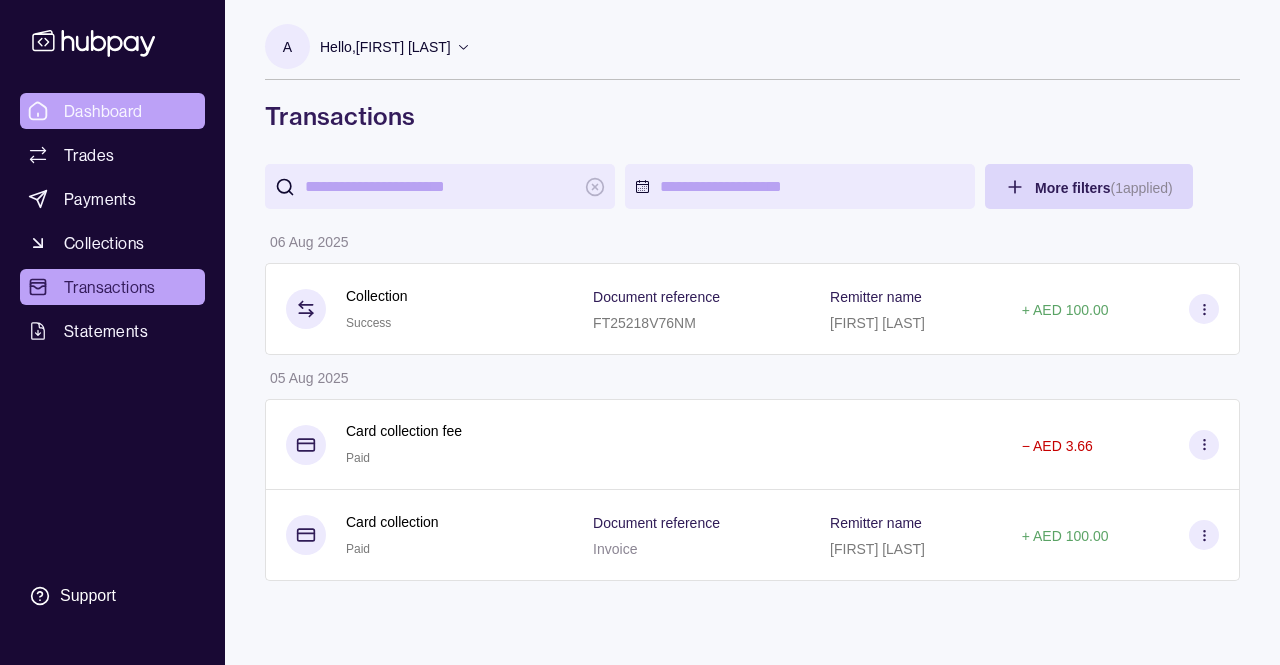 click on "Dashboard" at bounding box center [103, 111] 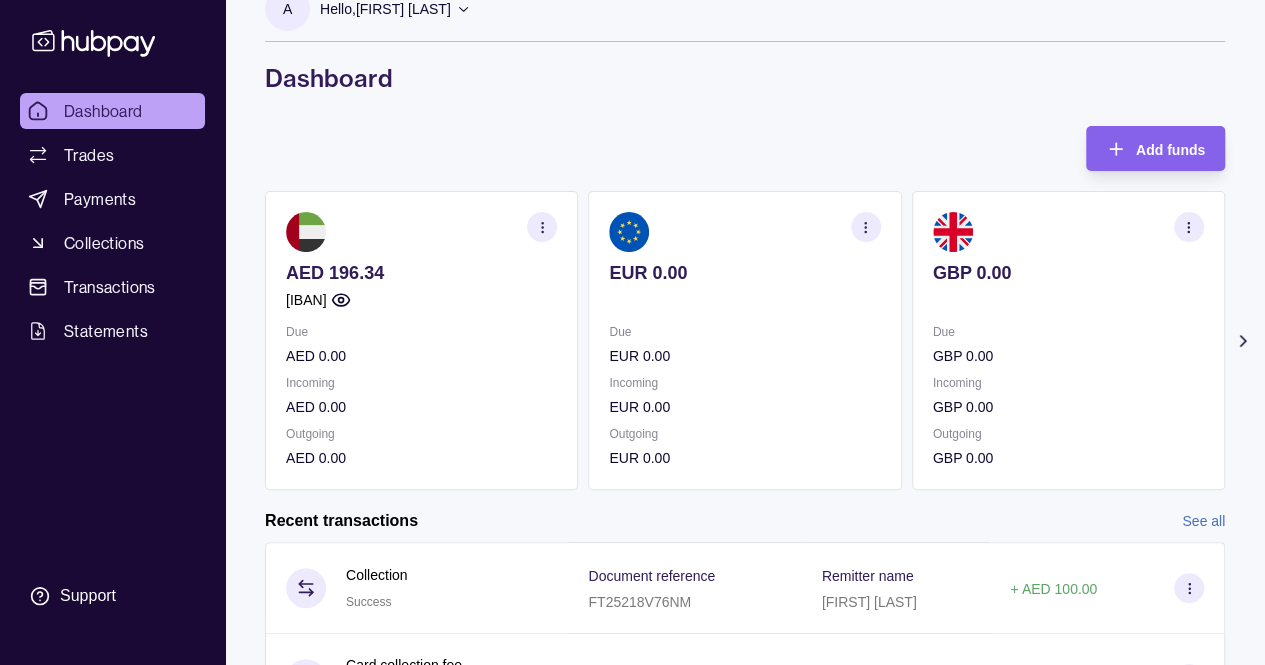 scroll, scrollTop: 0, scrollLeft: 0, axis: both 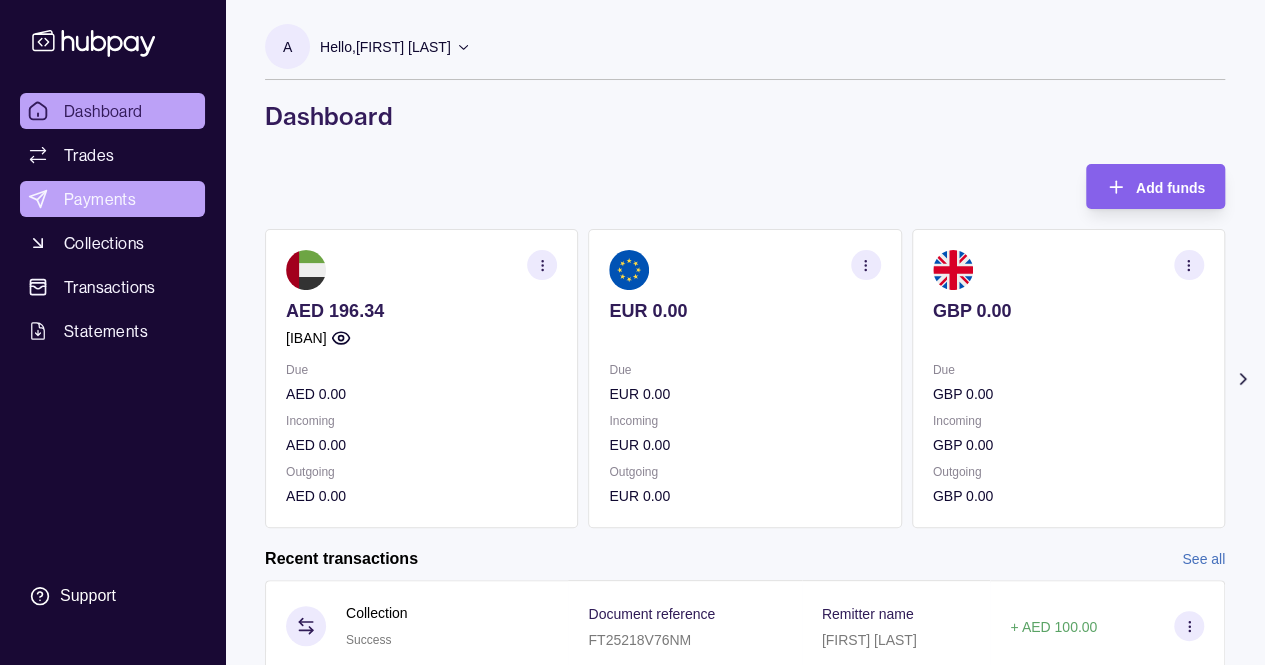 click on "Payments" at bounding box center (100, 199) 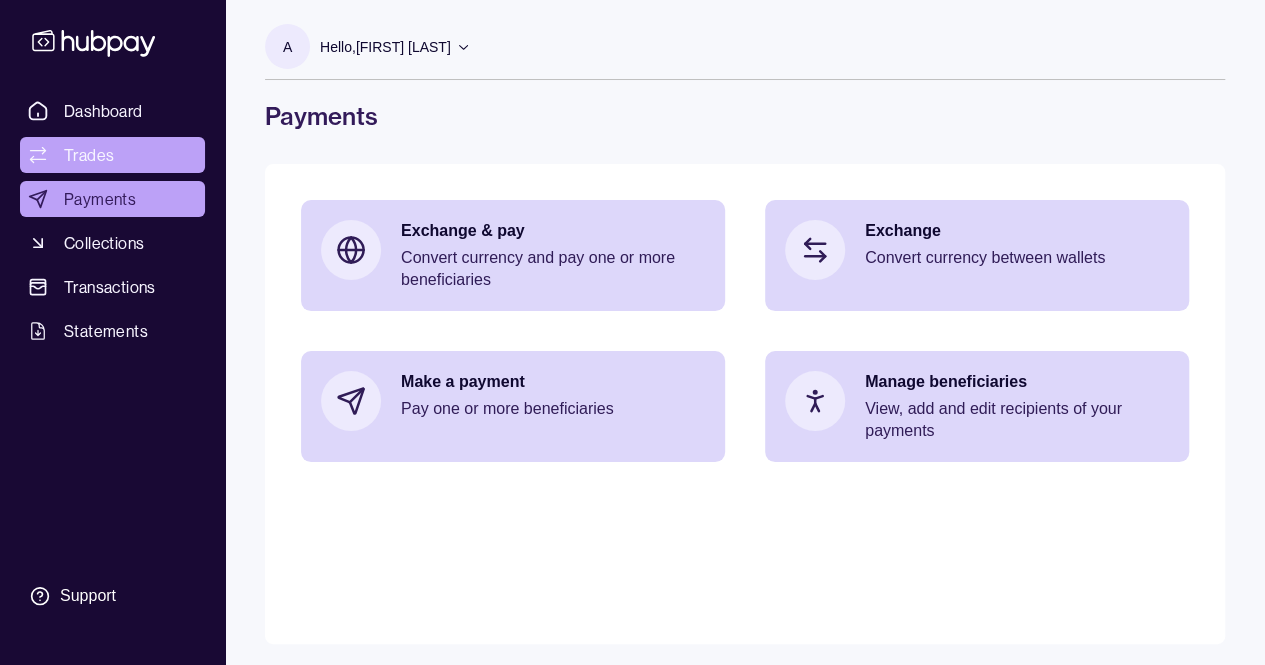 click on "Trades" at bounding box center [112, 155] 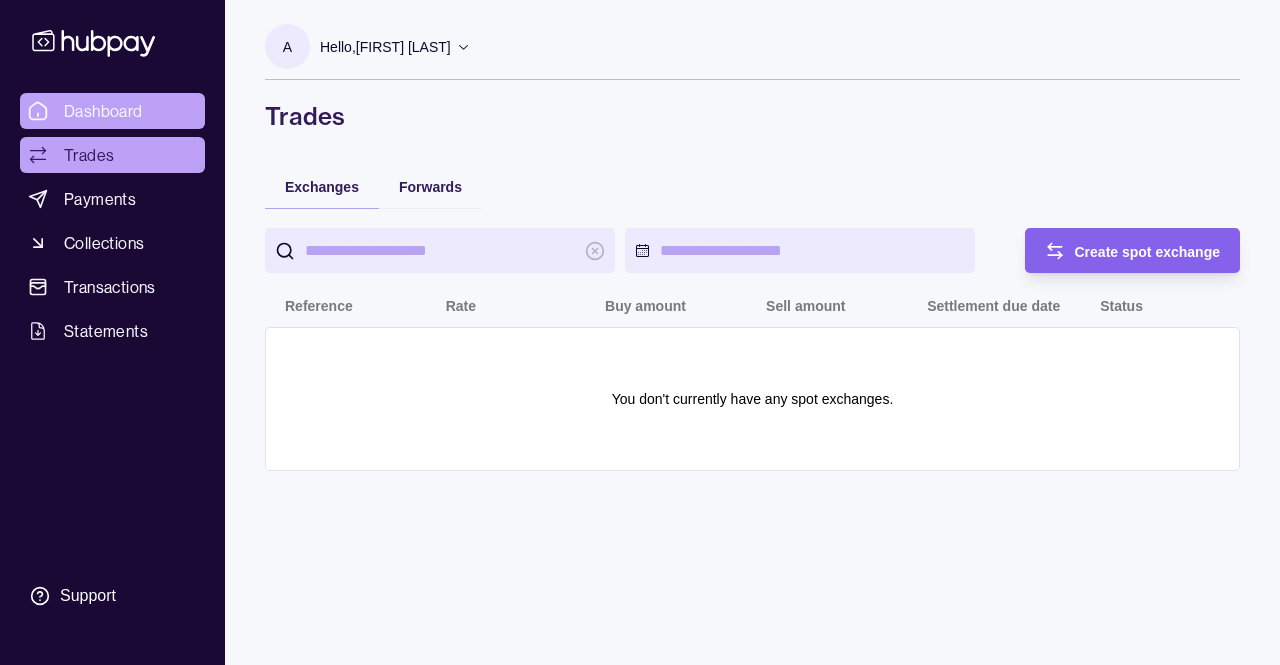 click on "Dashboard" at bounding box center [112, 111] 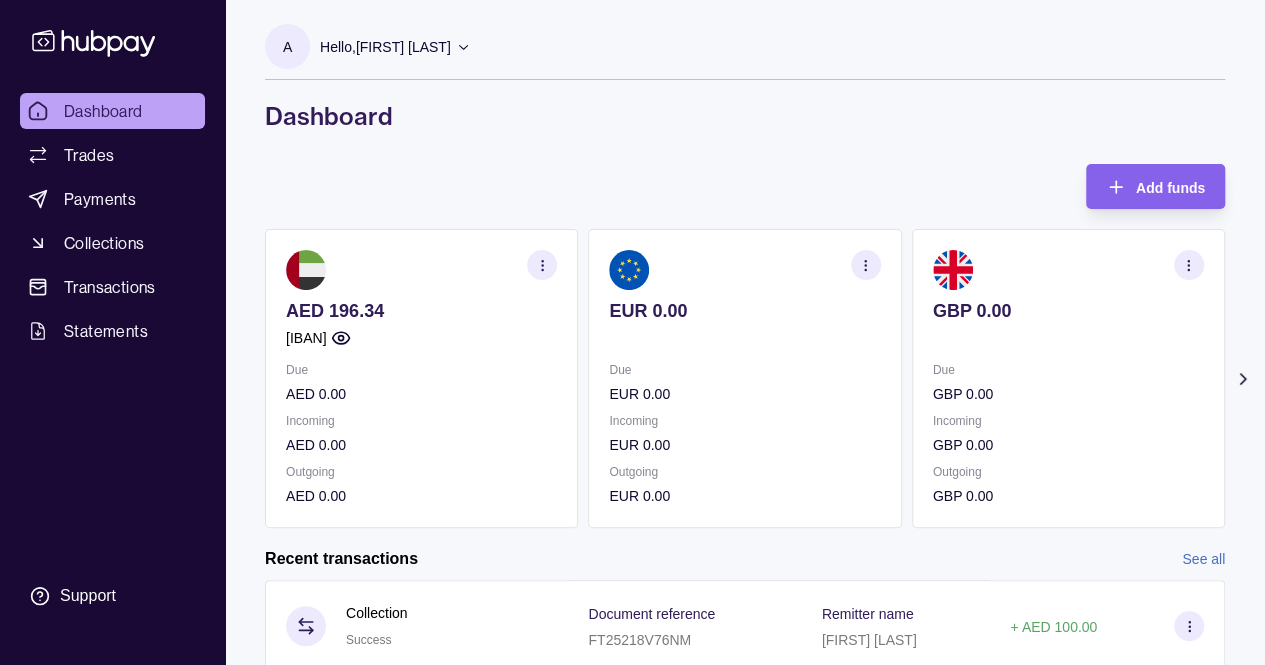 click 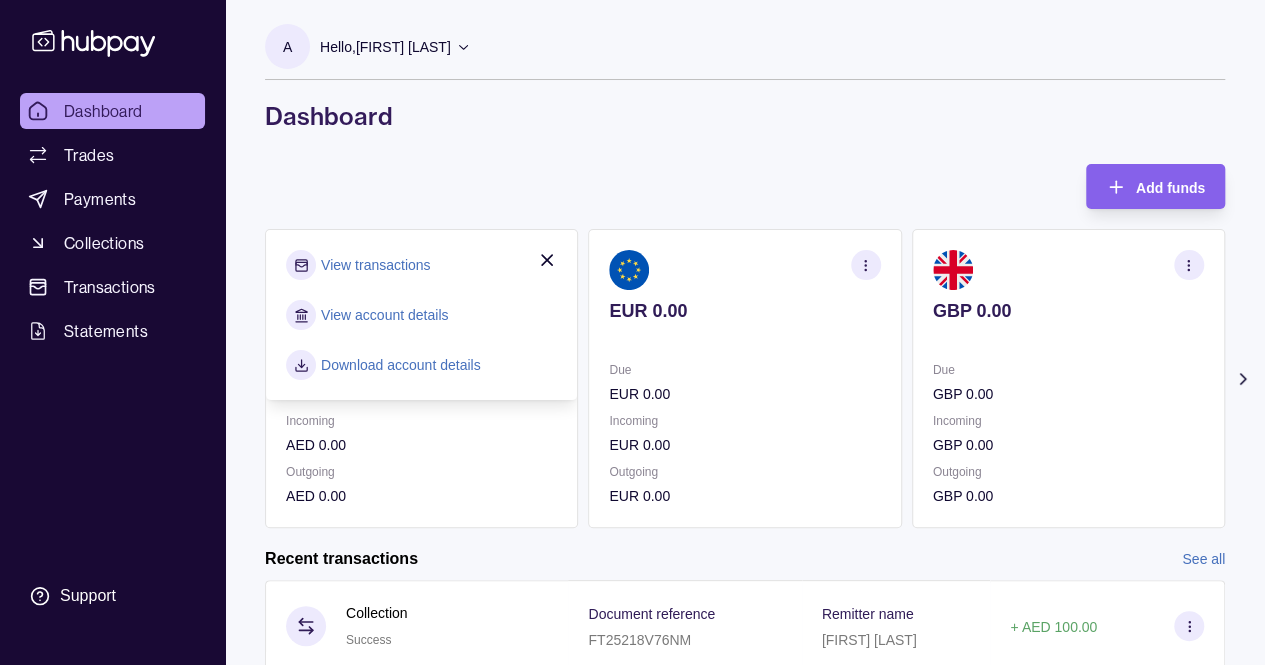 click on "View transactions" at bounding box center (375, 265) 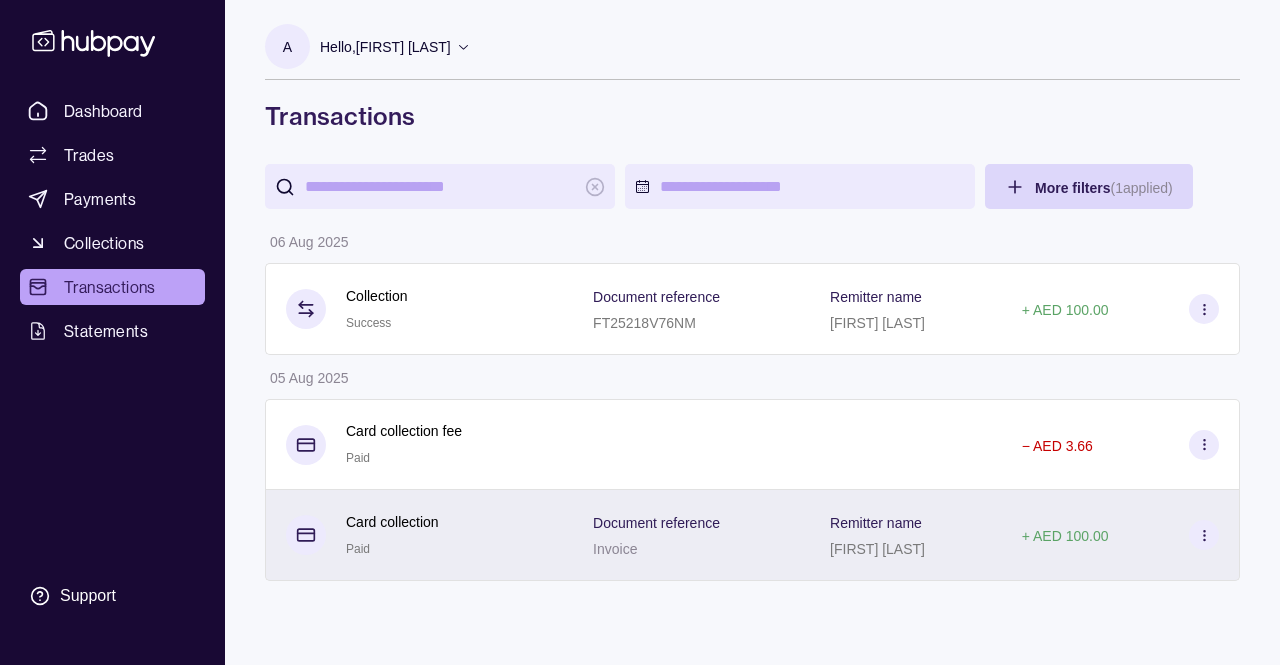 click on "Invoice" at bounding box center [615, 549] 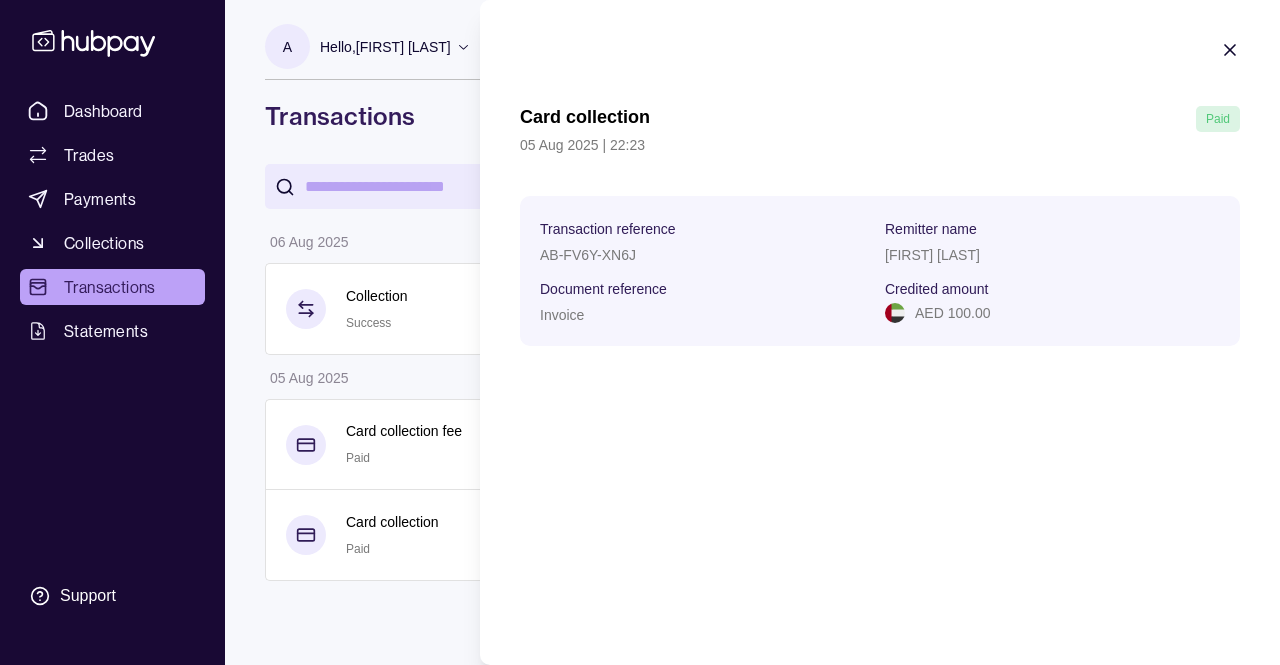 click on "Dashboard Trades Payments Collections Transactions Statements Support A Hello, [FIRST] [LAST] OPTIMMUS PRIME AUTO ACCESSORIES Trading LLC Account Terms and conditions Privacy policy Sign out Transactions More filters  ( 1  applied) Details Amount 06 Aug 2025 Collection Success Document reference FT25218V76NM Remitter name [FIRST] [LAST] +   AED 100.00 05 Aug 2025 Card collection fee Paid −   AED 3.66 Card collection Paid Document reference Invoice Remitter name [FIRST] [LAST] +   AED 100.00 Transactions | Hubpay Card collection Paid 05 Aug 2025 | 22:23 Transaction reference AB-FV6Y-XN6J Remitter name [FIRST] [LAST] Document reference Invoice Credited amount AED 100.00" at bounding box center [640, 332] 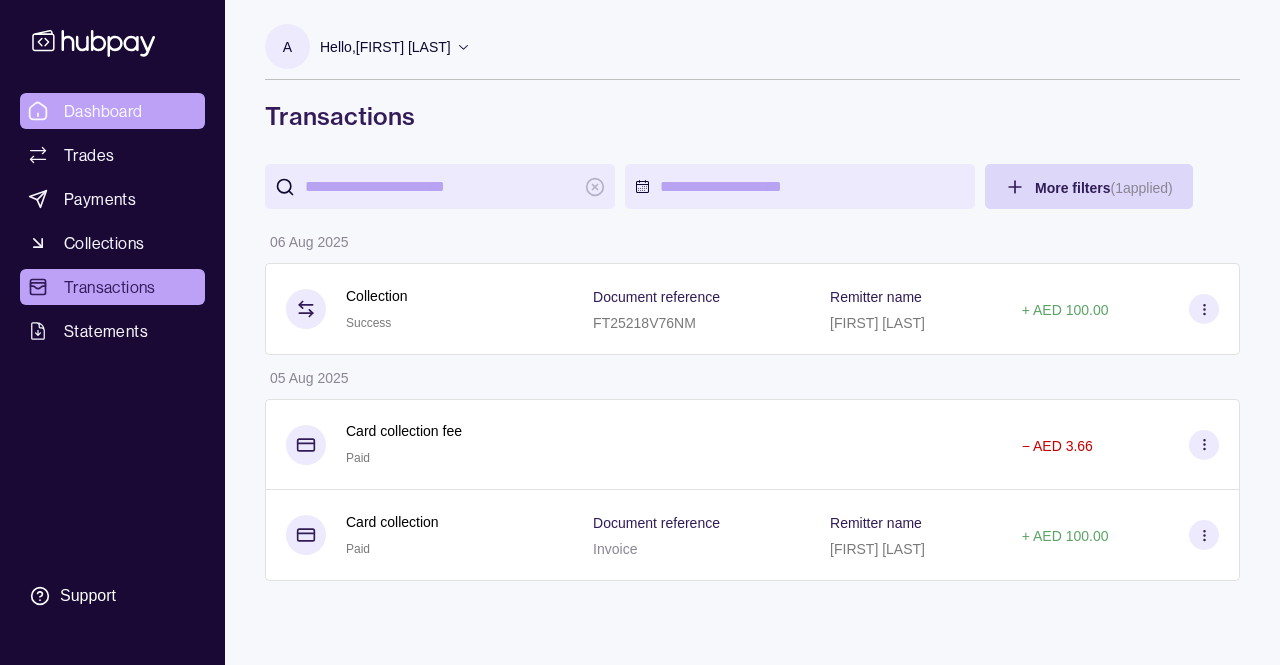 click on "Dashboard" at bounding box center [112, 111] 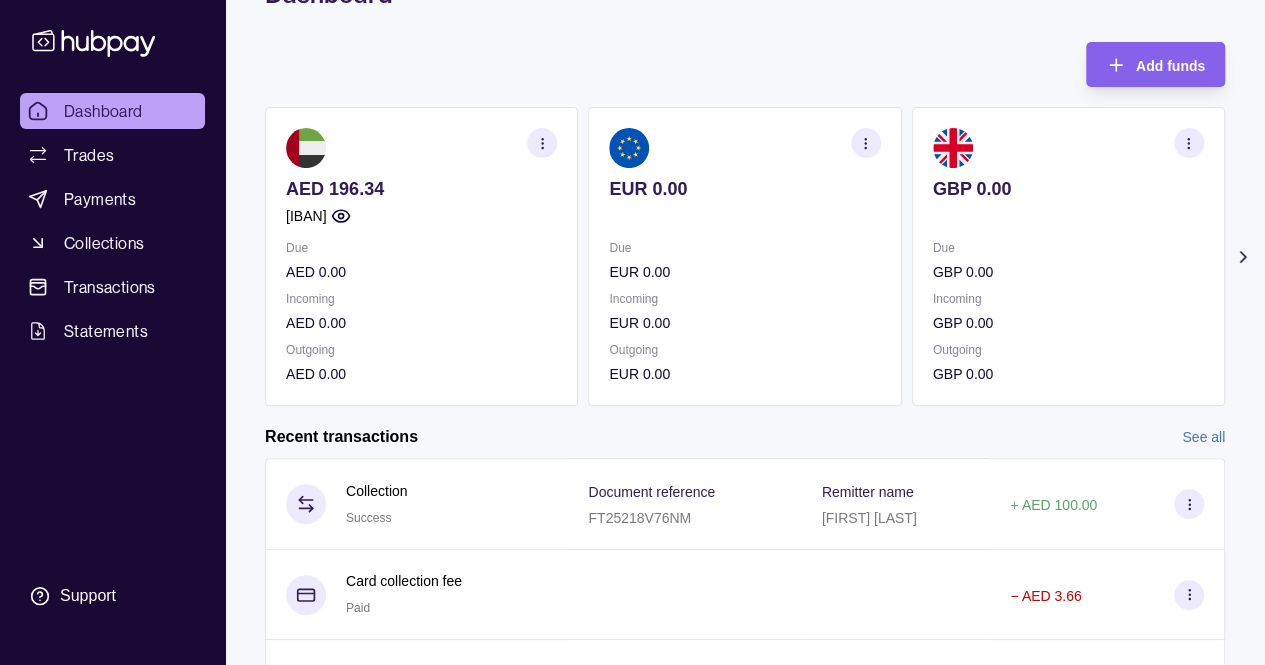 scroll, scrollTop: 50, scrollLeft: 0, axis: vertical 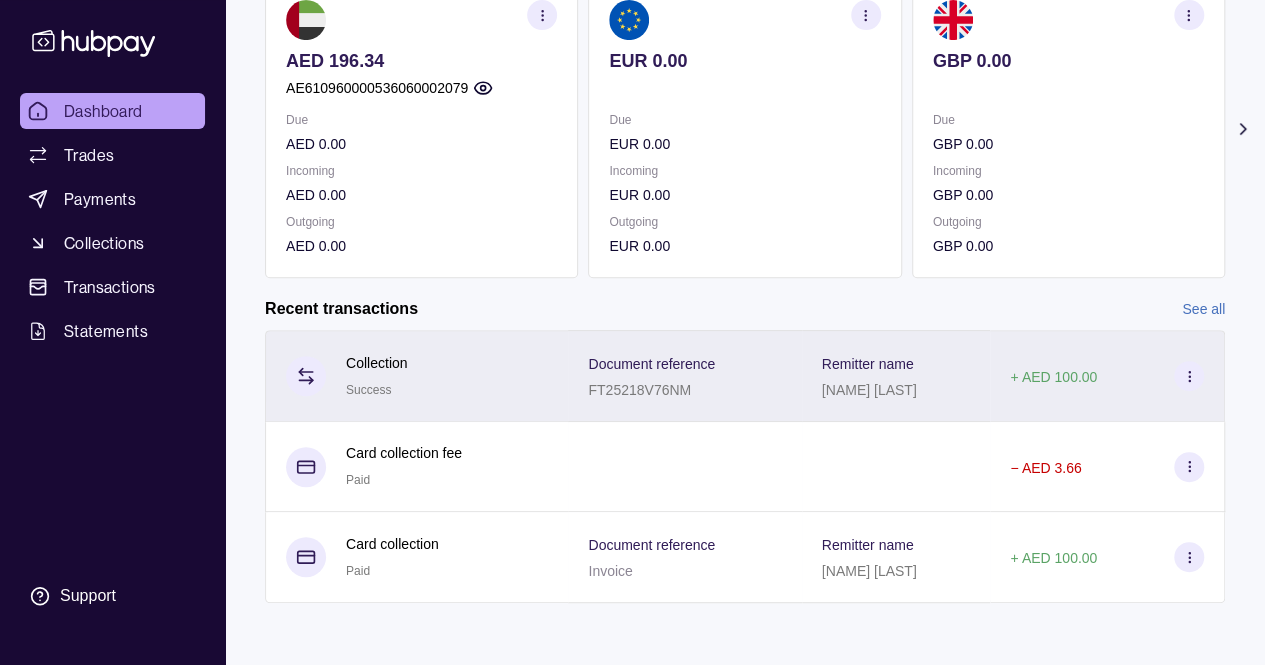 click 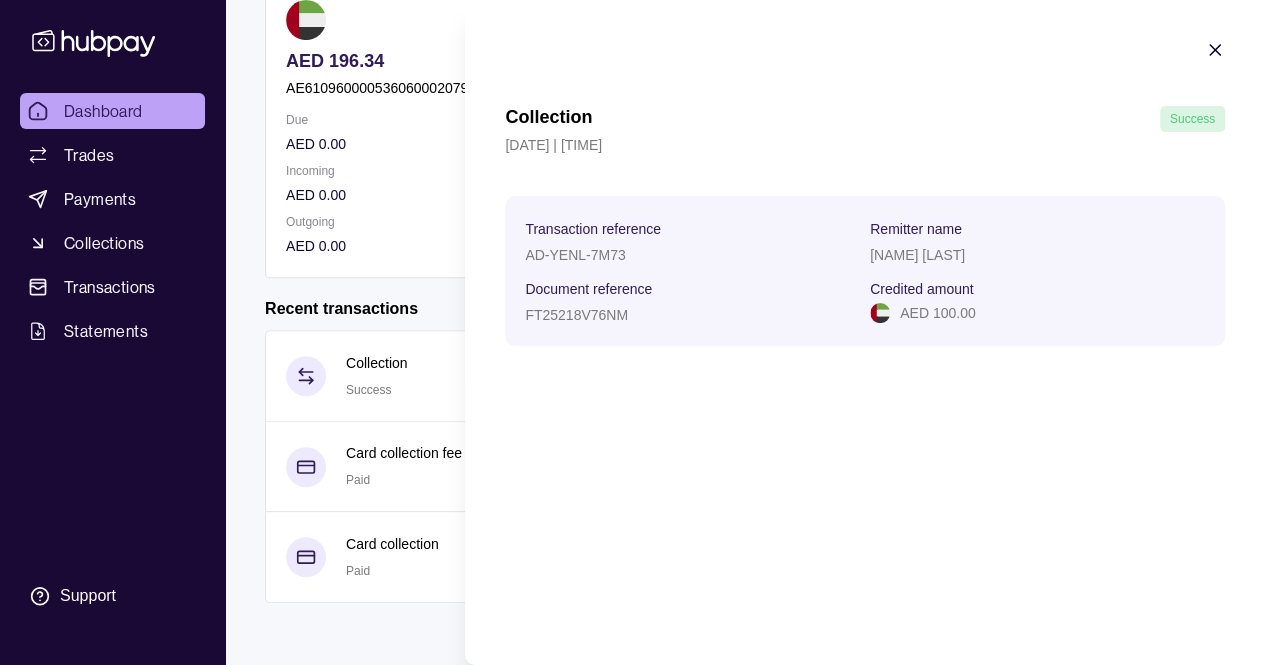 click on "Collection Success 06 Aug 2025 | 13:03 Transaction reference AD-YENL-7M73 Remitter name [FIRST] [LAST] Document reference FT25218V76NM Credited amount AED 100.00" at bounding box center [865, 193] 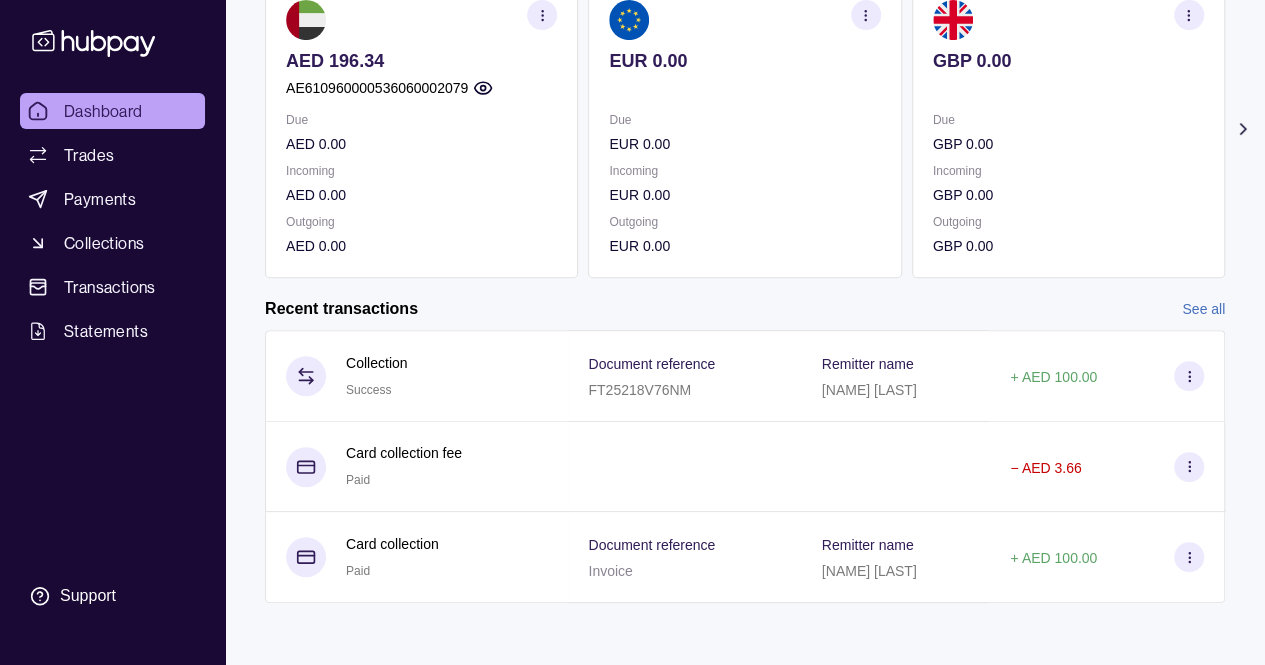 click on "Dashboard" at bounding box center [112, 111] 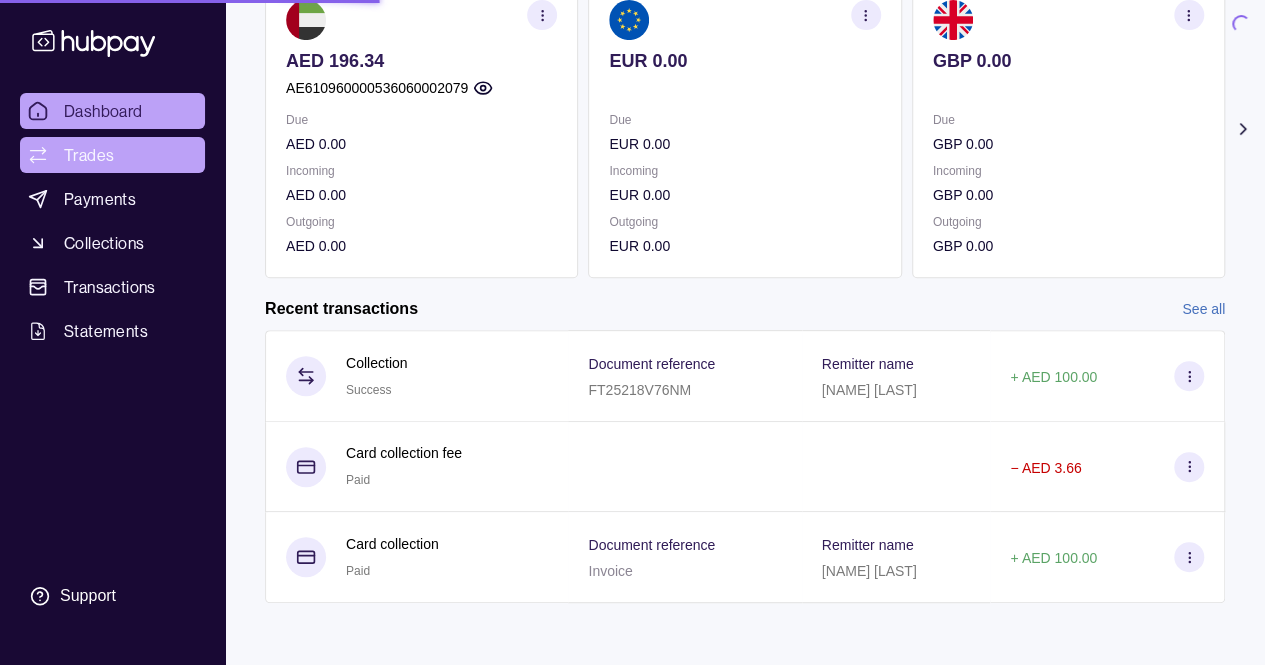 click on "Trades" at bounding box center (89, 155) 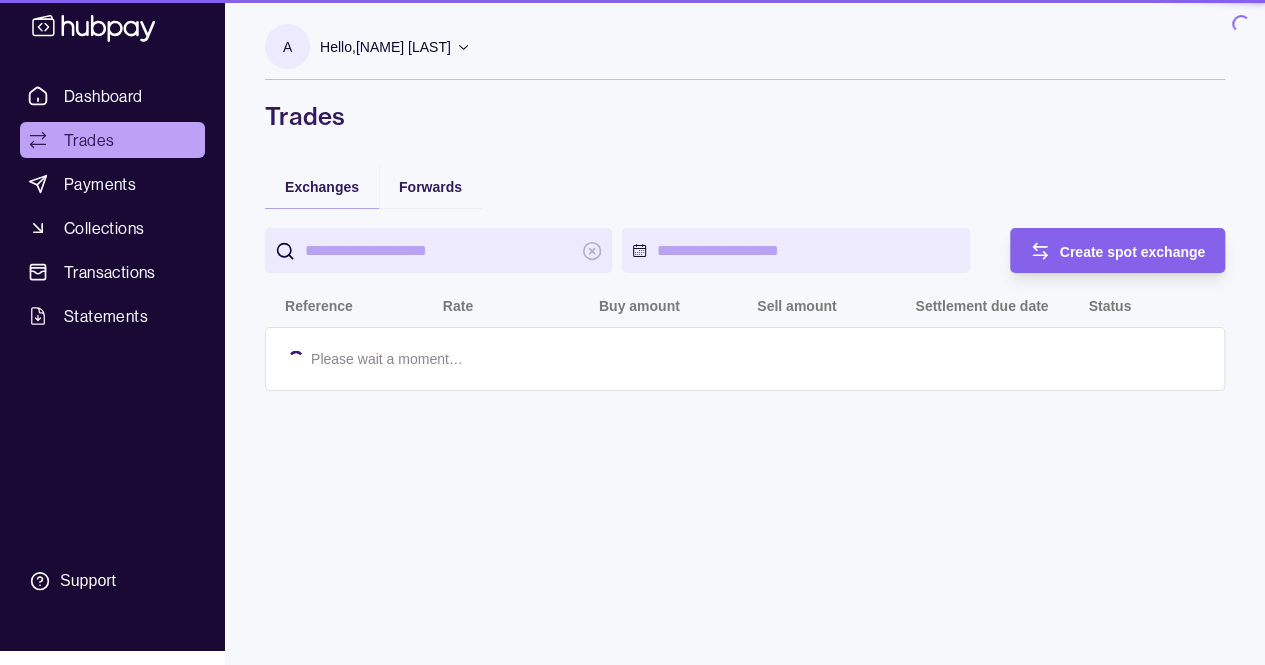scroll, scrollTop: 0, scrollLeft: 0, axis: both 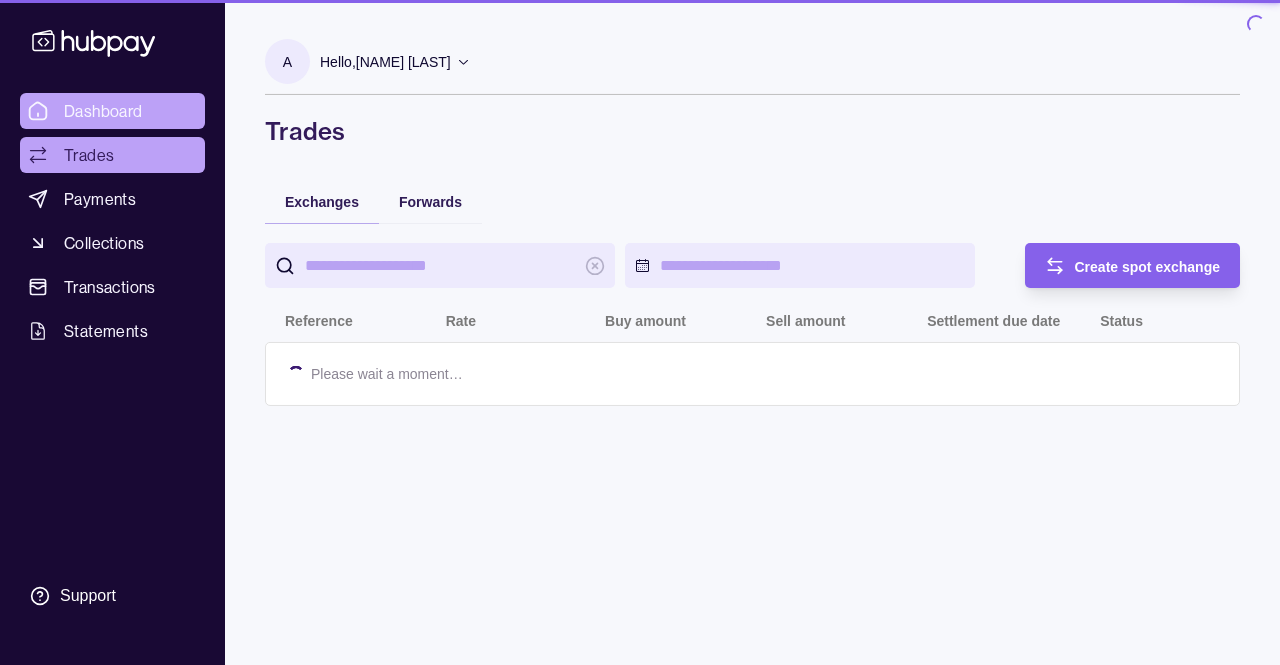 click on "Dashboard" at bounding box center (103, 111) 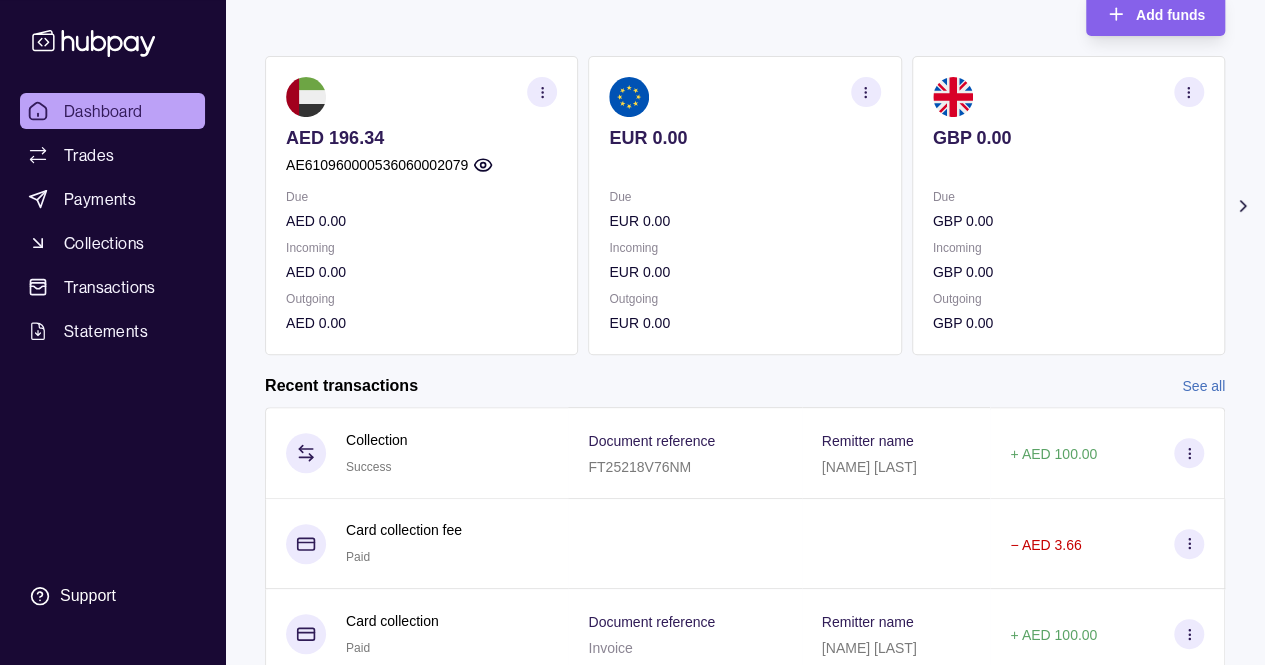 scroll, scrollTop: 250, scrollLeft: 0, axis: vertical 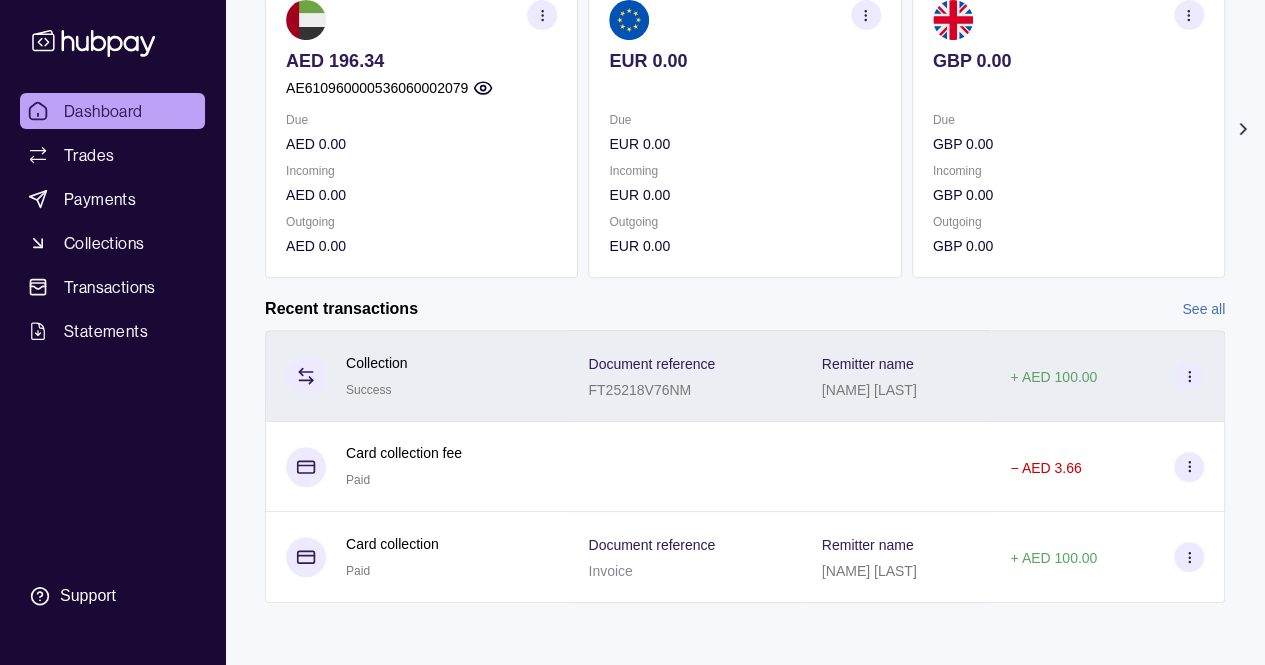 click on "[FIRST] [LAST]" at bounding box center [869, 390] 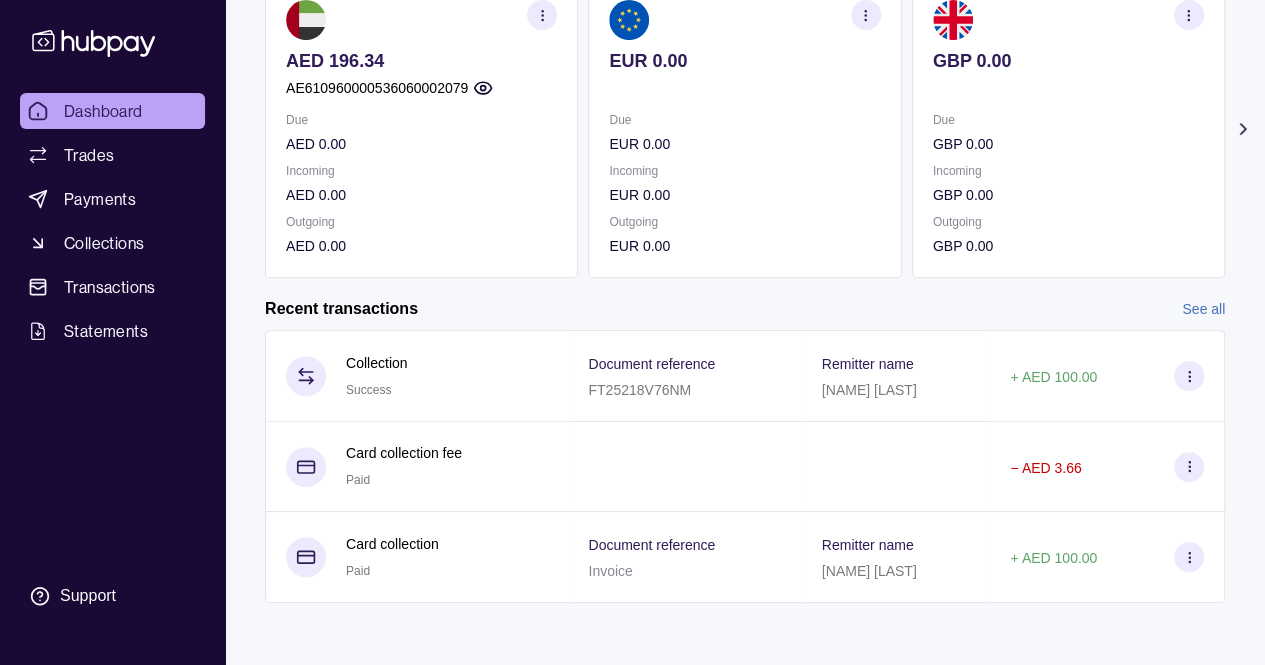 click on "Dashboard Trades Payments Collections Transactions Statements Support A Hello,  AKRAM KHAN NAWAB KHAN OPTIMMUS PRIME AUTO ACCESSORIES Trading LLC Account Terms and conditions Privacy policy Sign out Dashboard Add funds AED 196.34 AE610960000536060002079 Due AED 0.00 Incoming AED 0.00 Outgoing AED 0.00 EUR 0.00                                                                                                               Due EUR 0.00 Incoming EUR 0.00 Outgoing EUR 0.00 GBP 0.00                                                                                                               Due GBP 0.00 Incoming GBP 0.00 Outgoing GBP 0.00 USD 0.00                                                                                                               Due USD 0.00 Incoming USD 0.00 Outgoing USD 0.00 Request new currencies Recent transactions See all +" at bounding box center [632, 208] 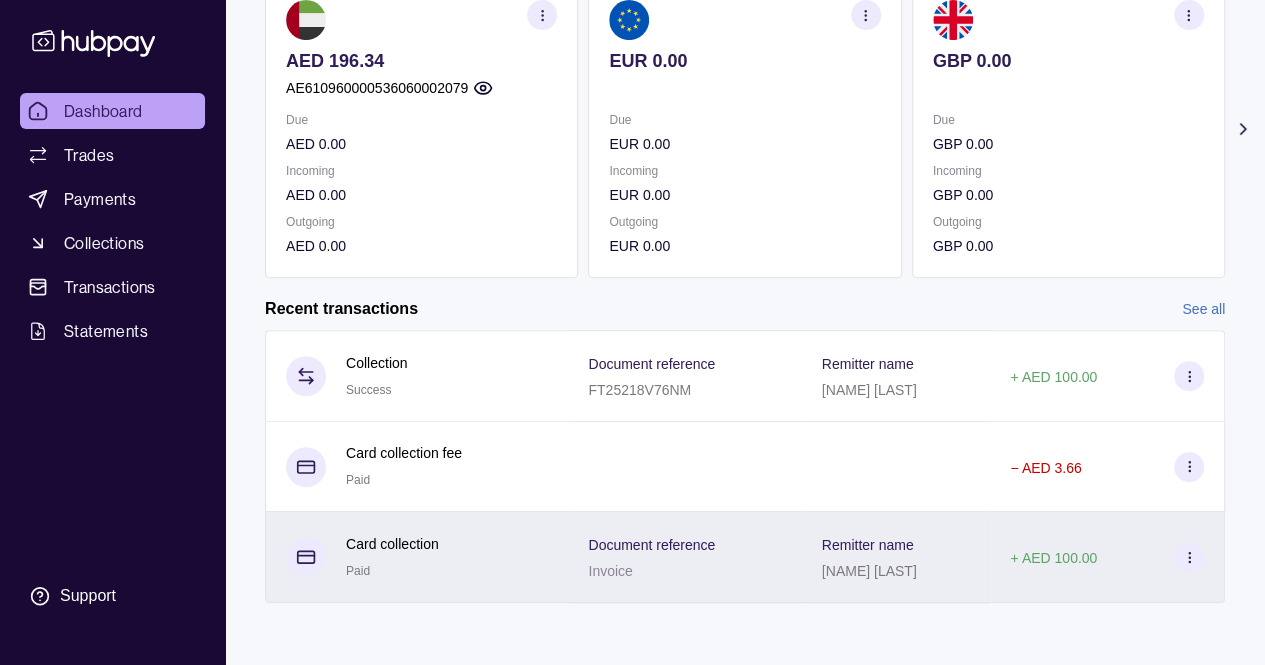 click on "Document reference Invoice" at bounding box center [684, 557] 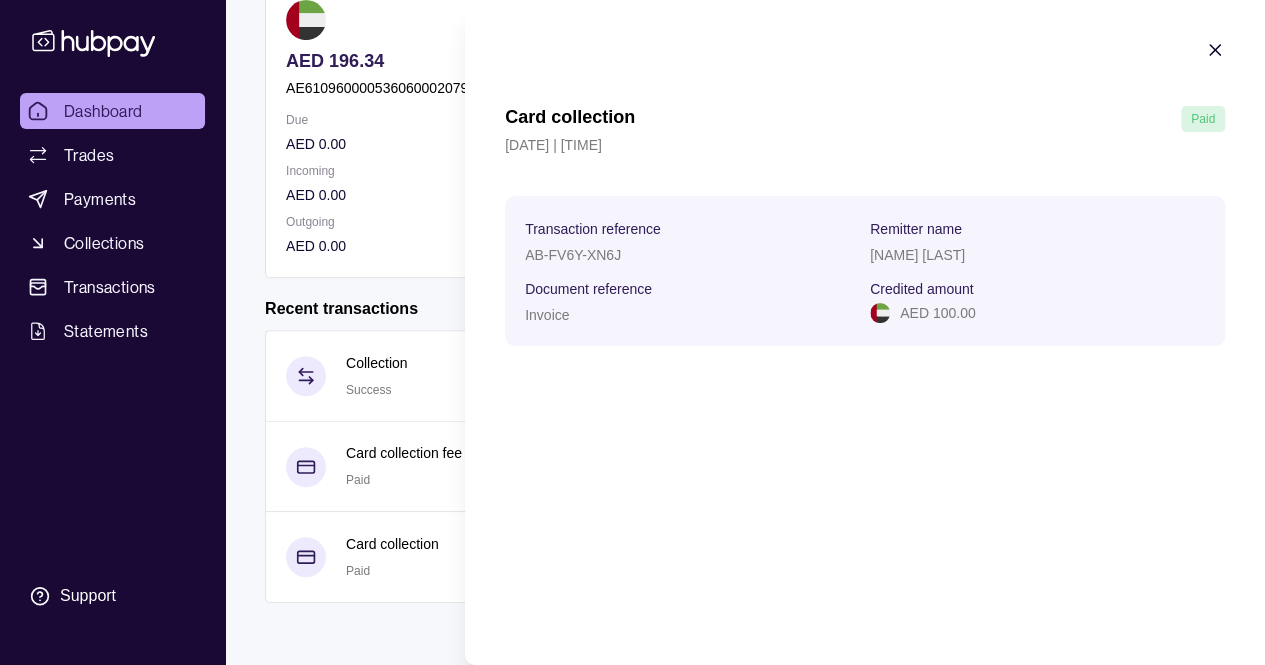 click on "Transaction reference" at bounding box center [593, 229] 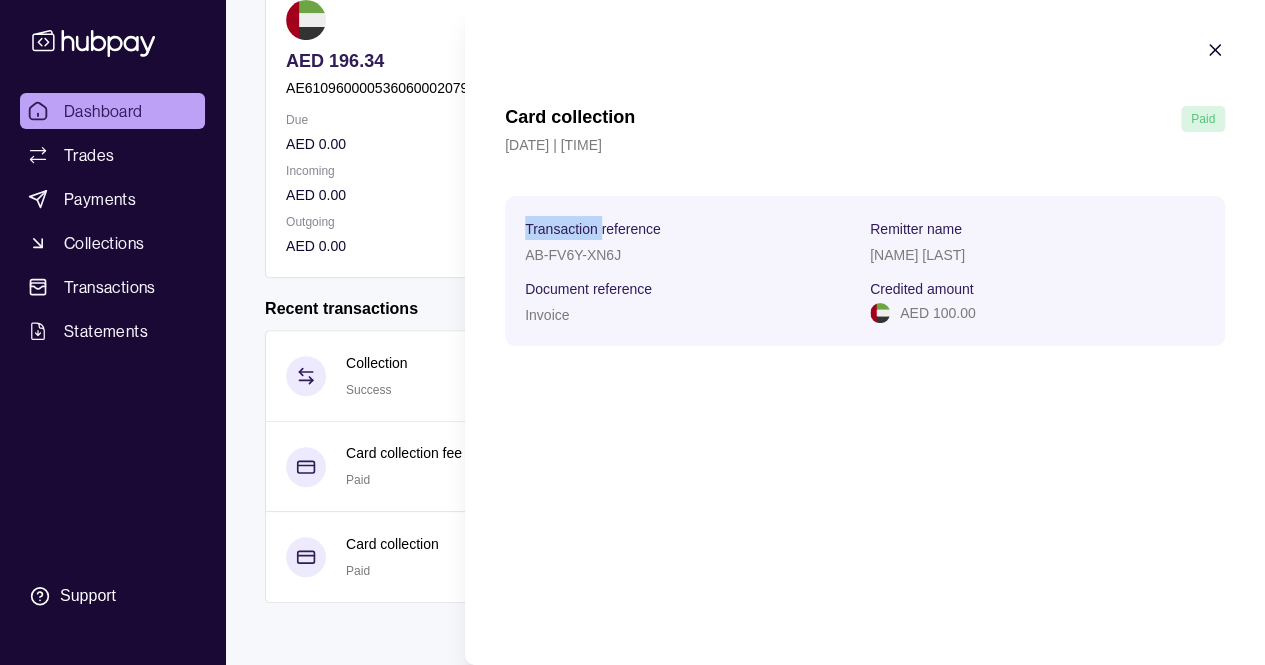 click on "Transaction reference" at bounding box center [593, 229] 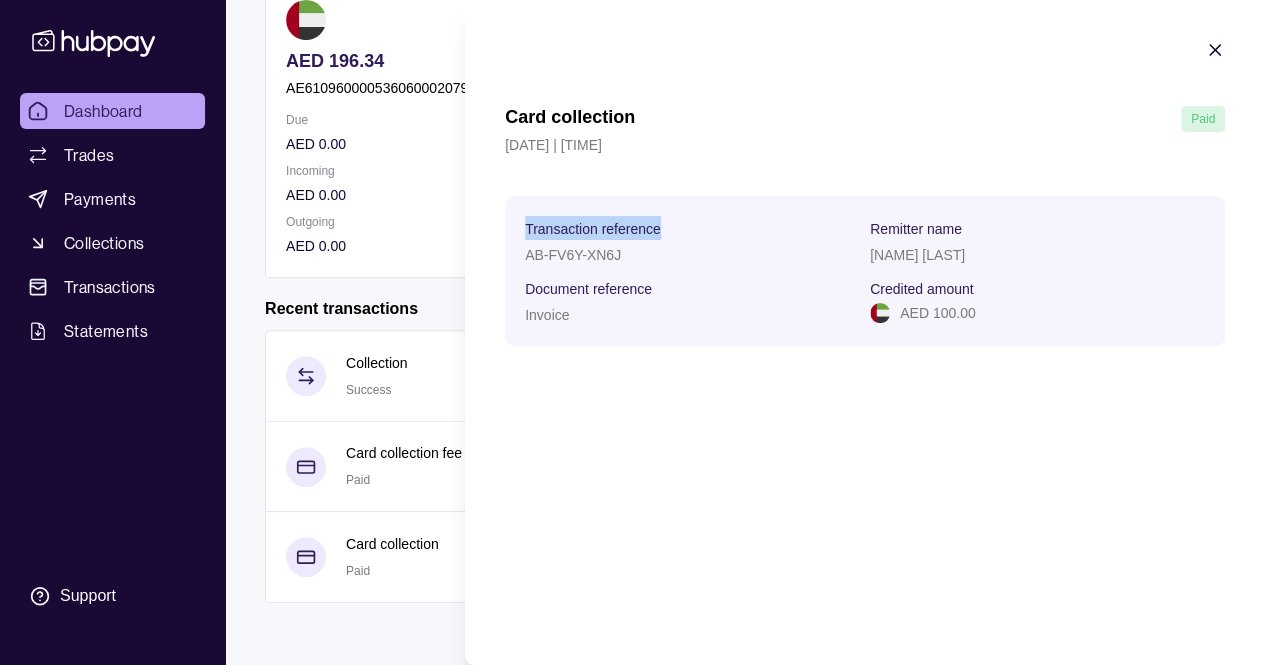 click on "Transaction reference" at bounding box center (593, 229) 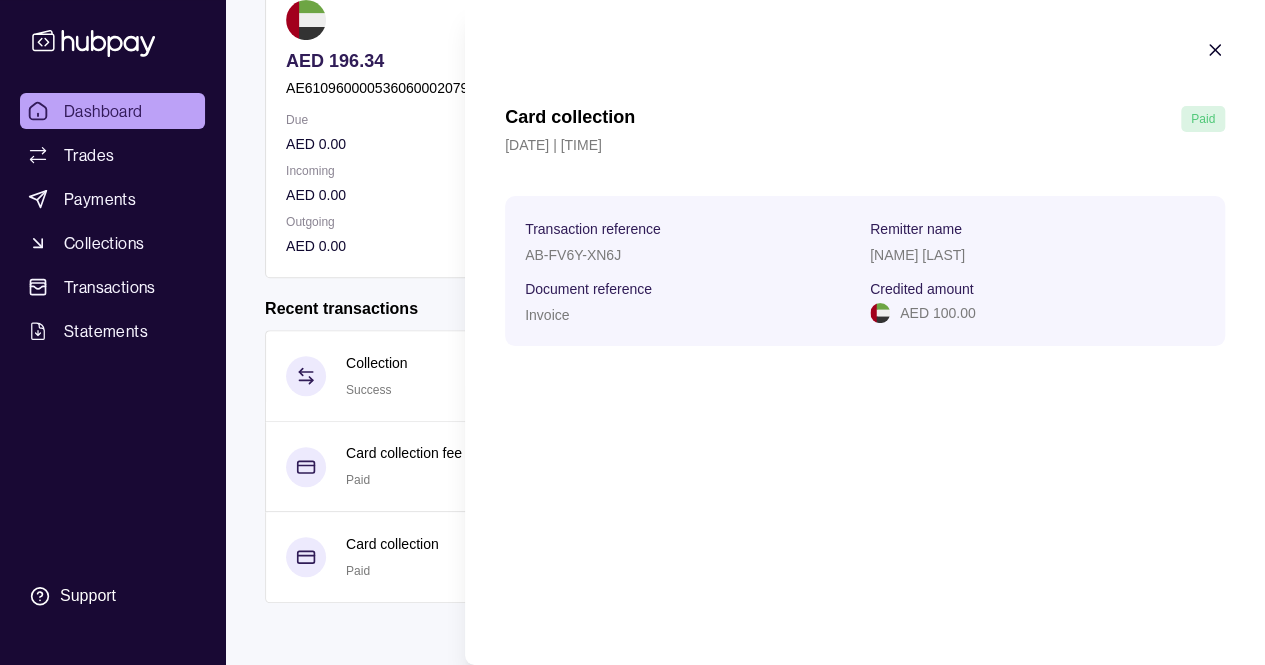 click on "AB-FV6Y-XN6J" at bounding box center [573, 255] 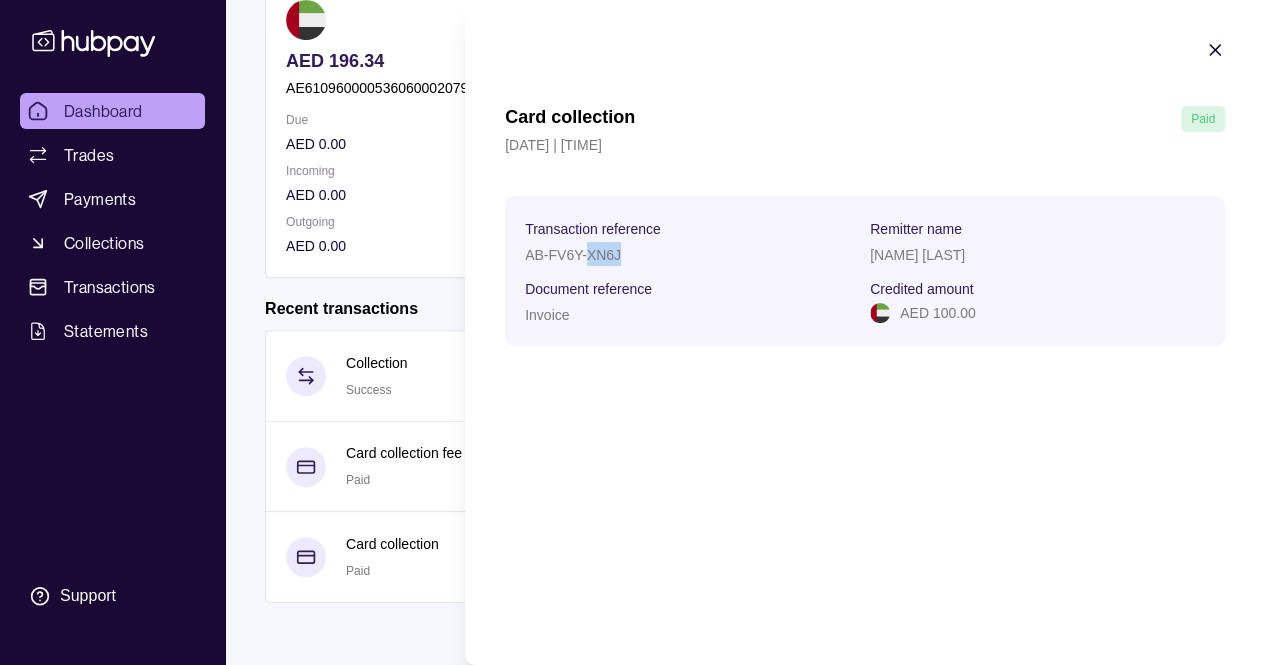 click on "AB-FV6Y-XN6J" at bounding box center [573, 255] 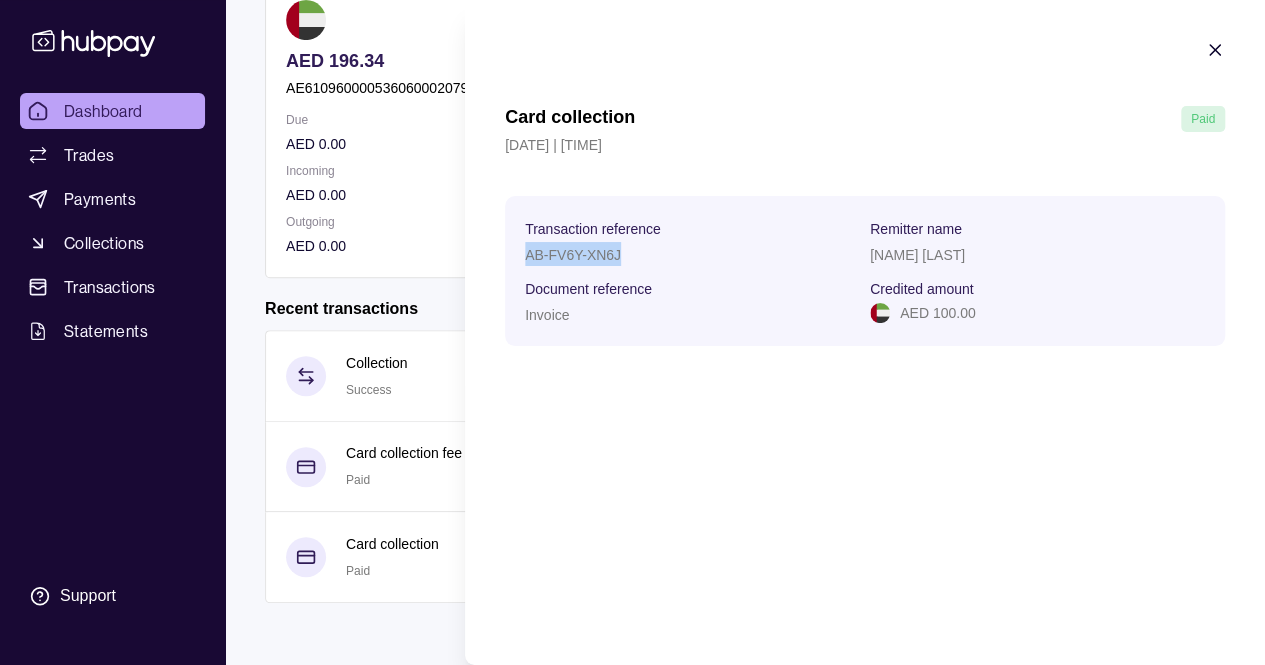 click on "AB-FV6Y-XN6J" at bounding box center (573, 255) 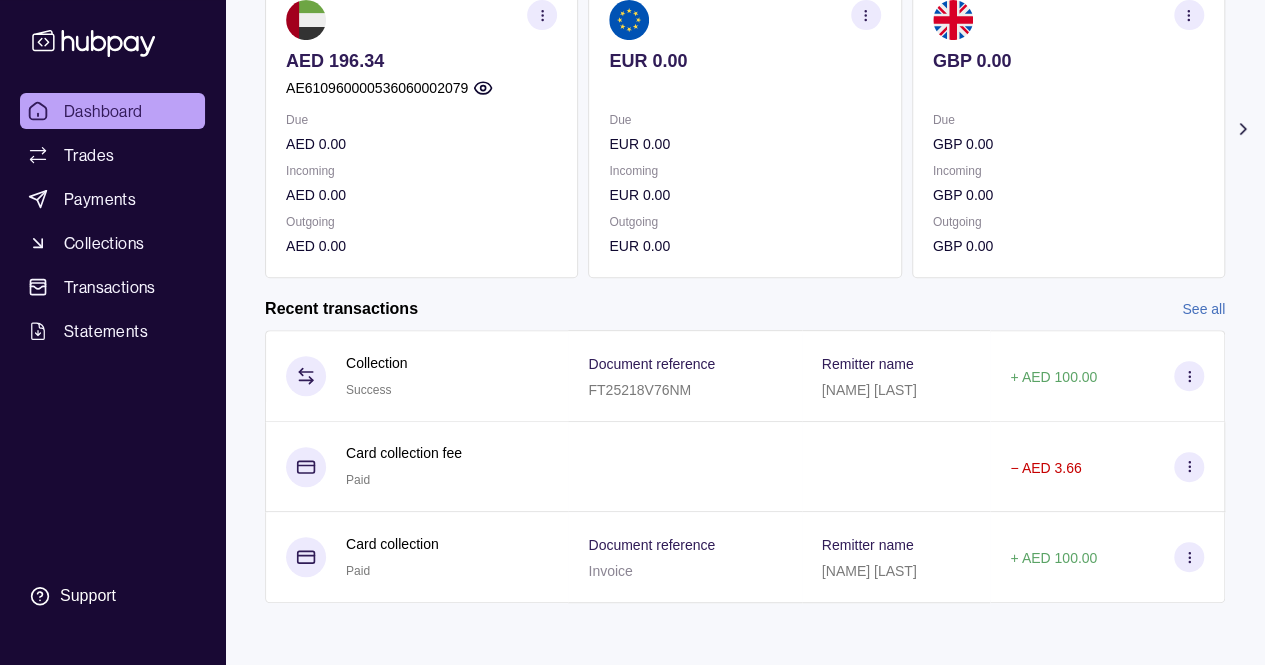 click on "Dashboard Trades Payments Collections Transactions Statements Support A Hello,  AKRAM KHAN NAWAB KHAN OPTIMMUS PRIME AUTO ACCESSORIES Trading LLC Account Terms and conditions Privacy policy Sign out Dashboard Add funds AED 196.34 AE610960000536060002079 Due AED 0.00 Incoming AED 0.00 Outgoing AED 0.00 EUR 0.00                                                                                                               Due EUR 0.00 Incoming EUR 0.00 Outgoing EUR 0.00 GBP 0.00                                                                                                               Due GBP 0.00 Incoming GBP 0.00 Outgoing GBP 0.00 USD 0.00                                                                                                               Due USD 0.00 Incoming USD 0.00 Outgoing USD 0.00 Request new currencies Recent transactions See all +" at bounding box center [632, 208] 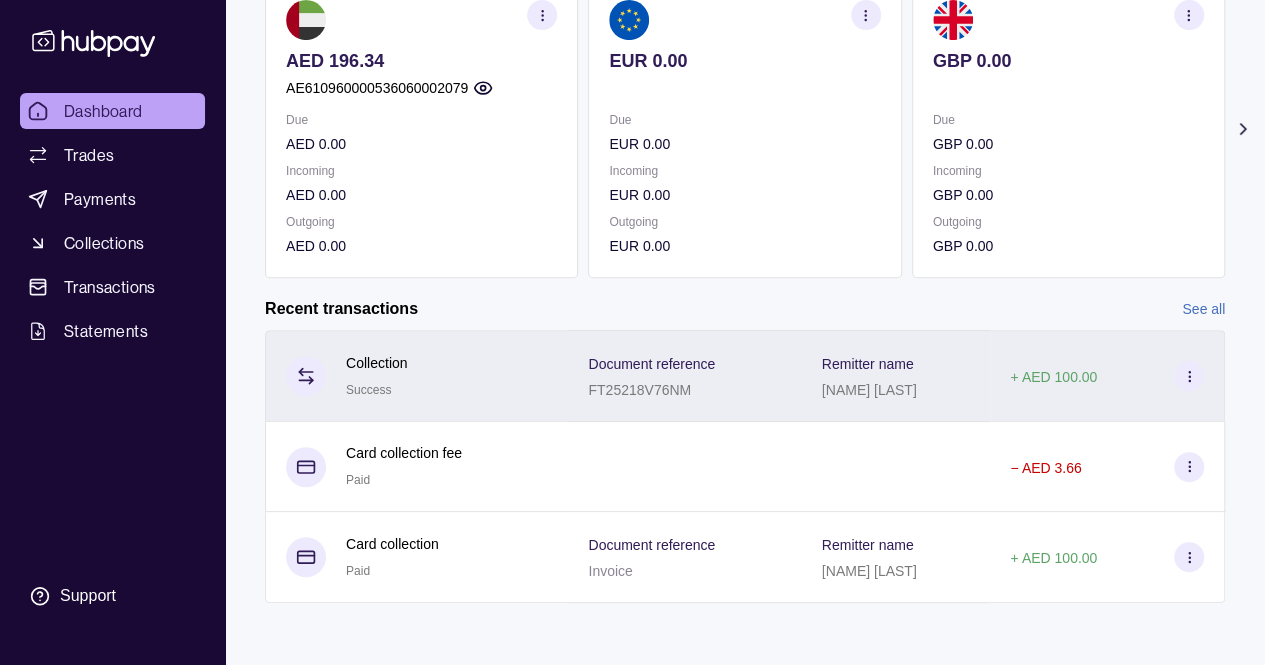 click on "Collection Success" at bounding box center (417, 376) 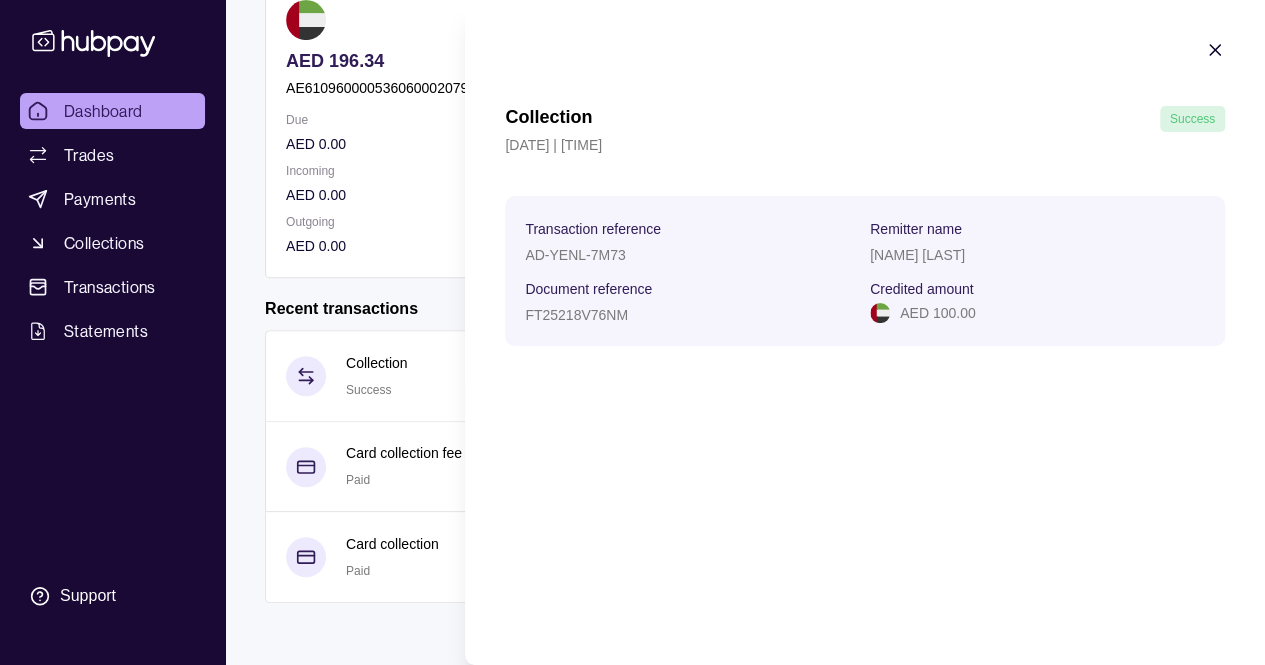 type 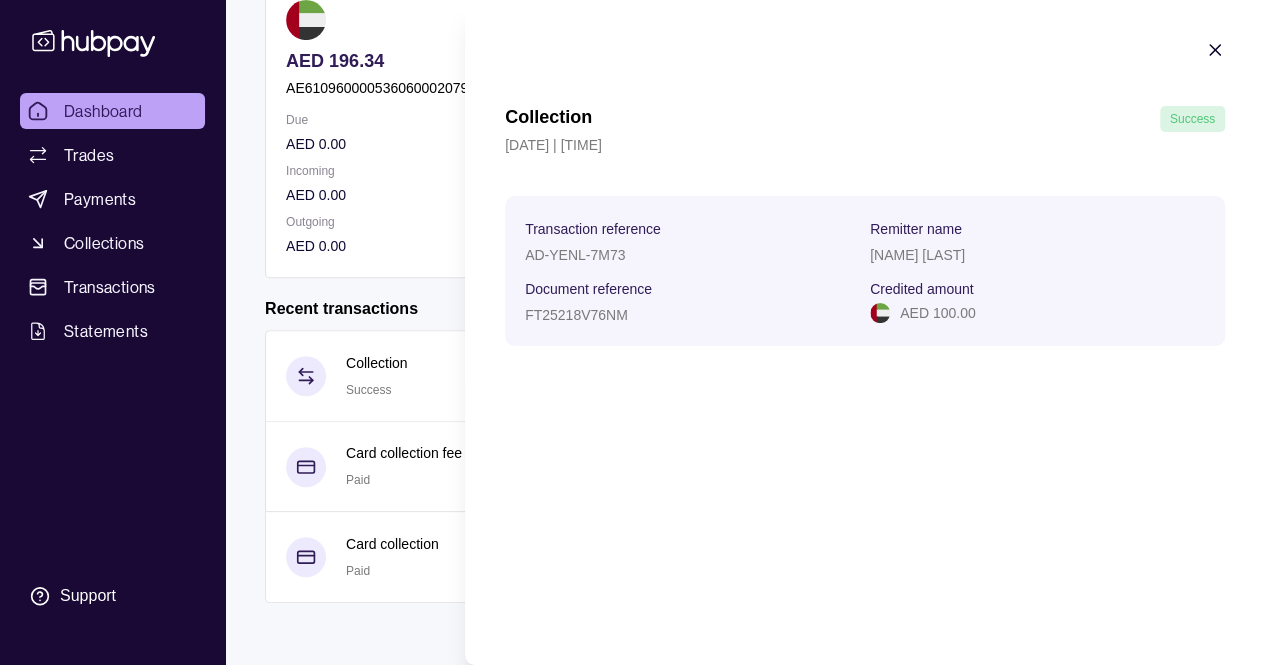 click 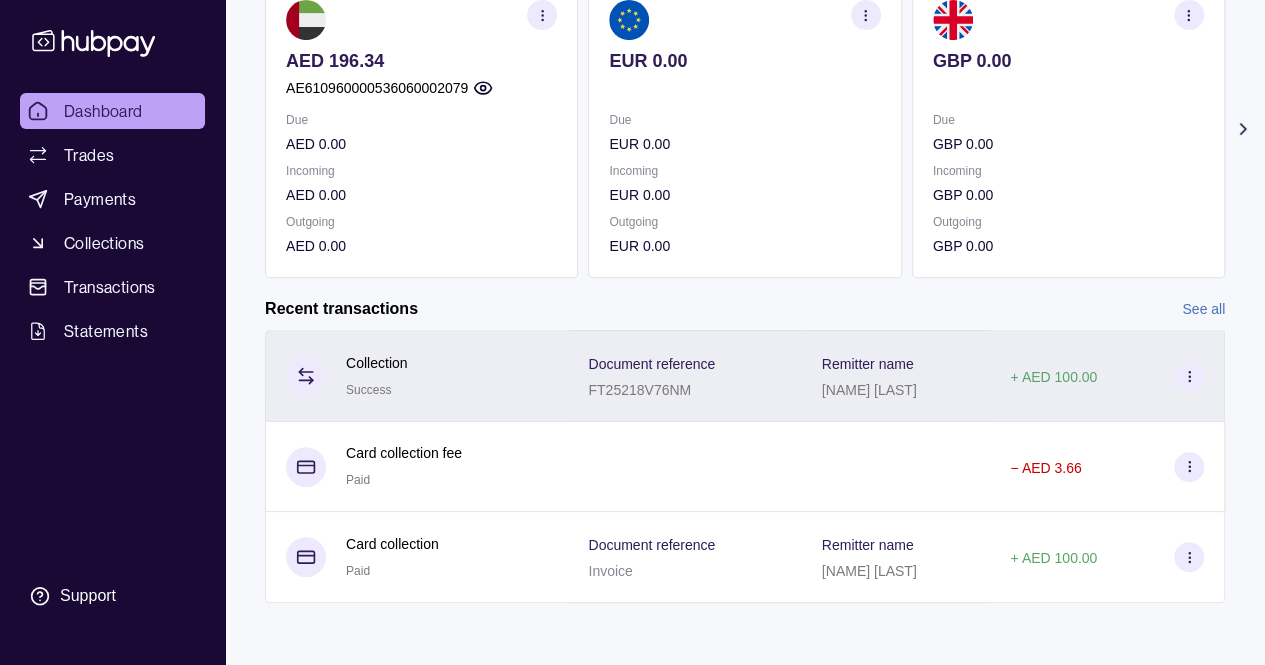 click on "Document reference" at bounding box center (651, 364) 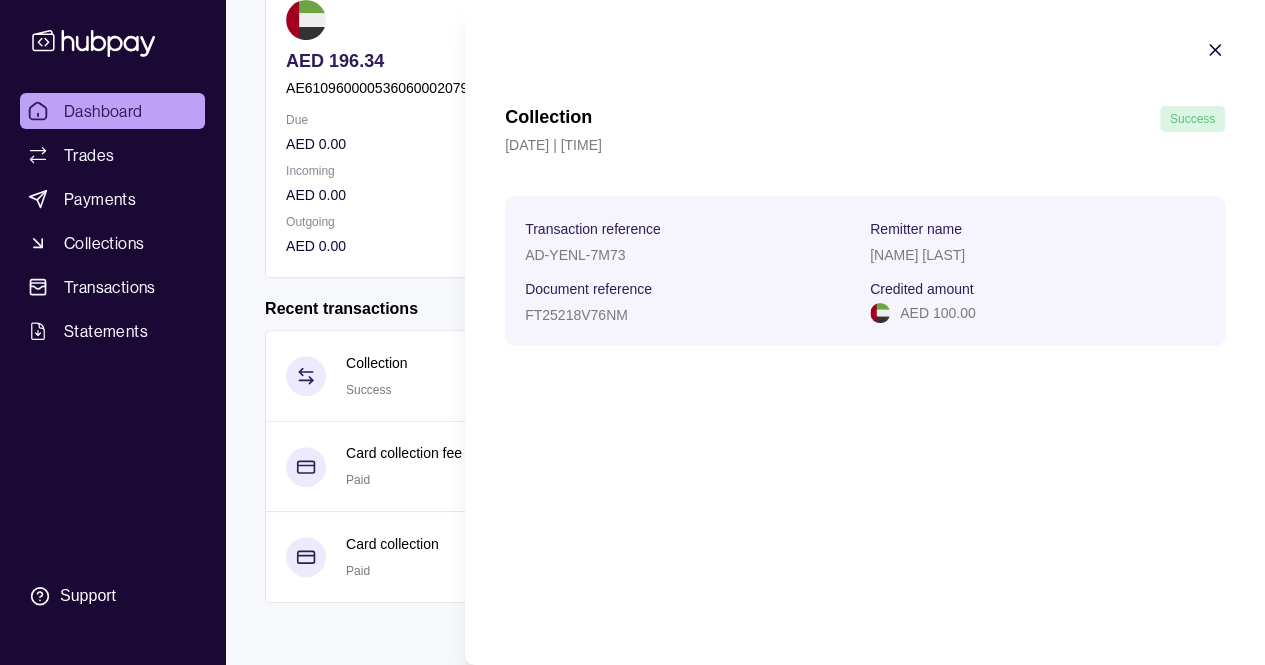 click on "[FIRST] [LAST]" at bounding box center [917, 255] 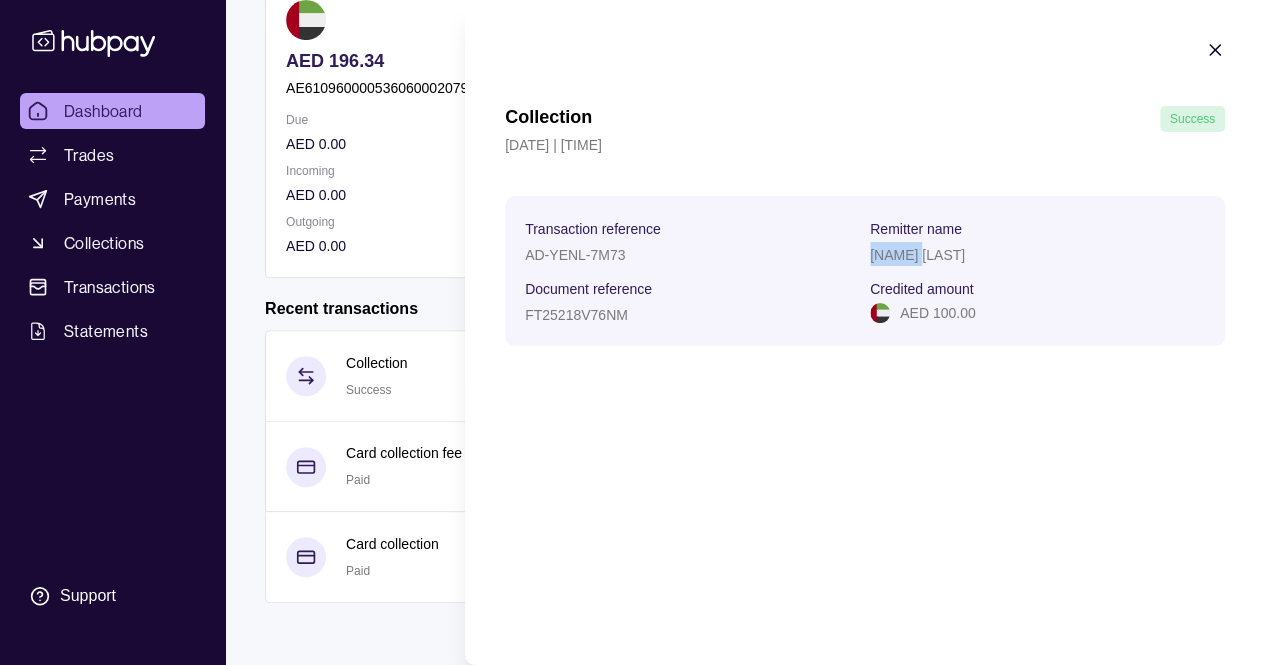 click on "[FIRST] [LAST]" at bounding box center (917, 255) 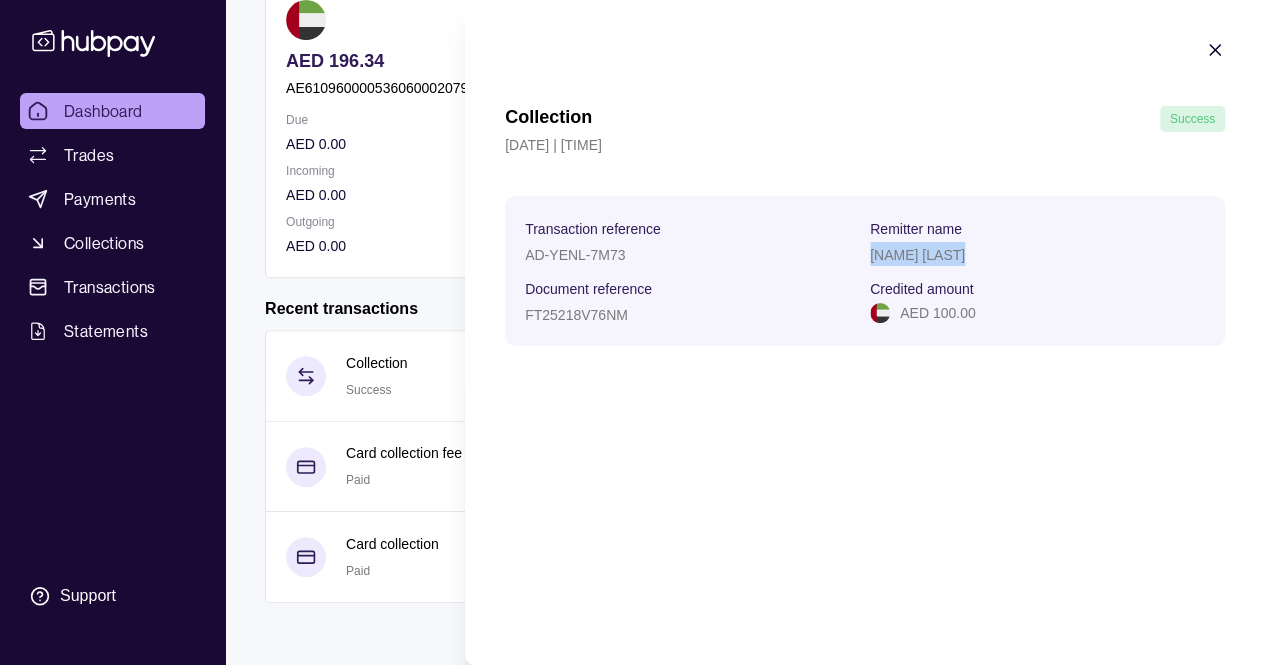 click on "[FIRST] [LAST]" at bounding box center [917, 255] 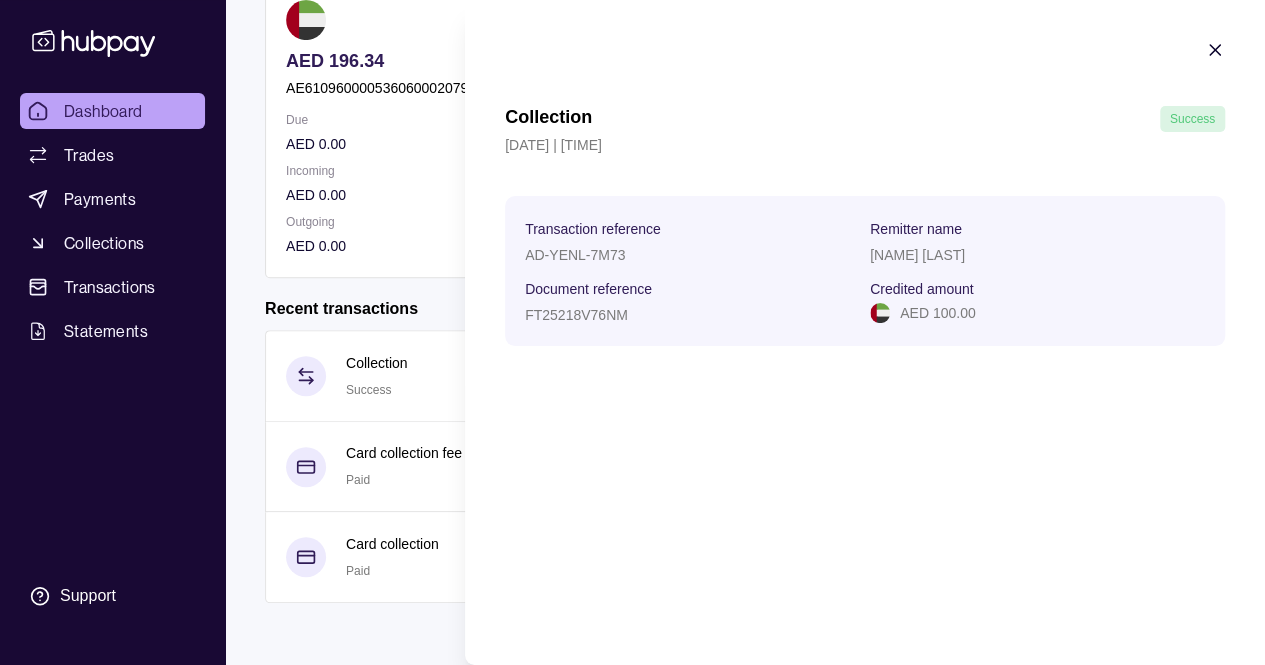 click on "AD-YENL-7M73" at bounding box center [692, 254] 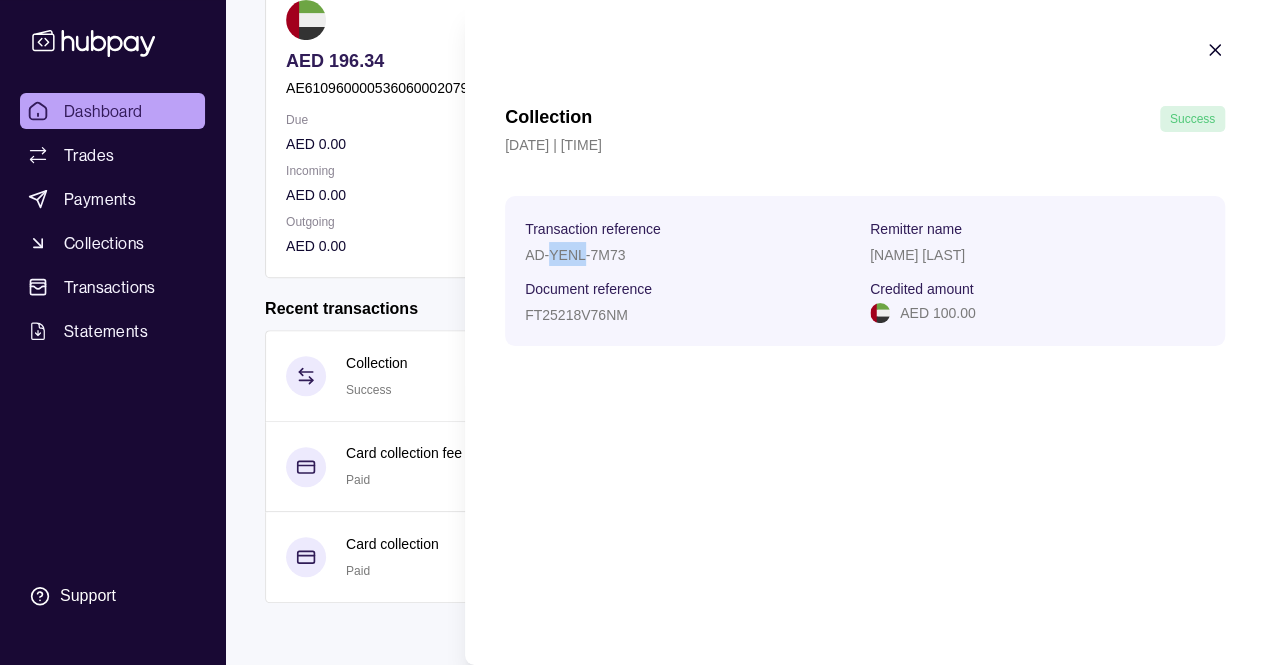 click on "AD-YENL-7M73" at bounding box center (692, 254) 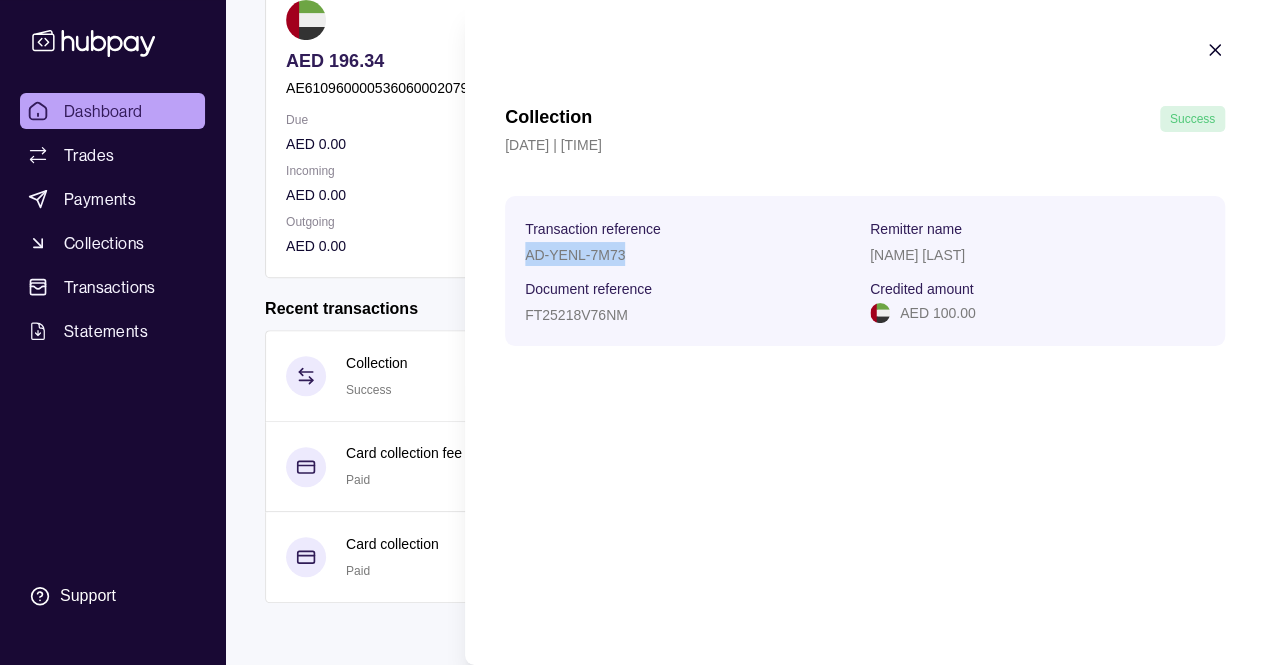 click on "AD-YENL-7M73" at bounding box center (692, 254) 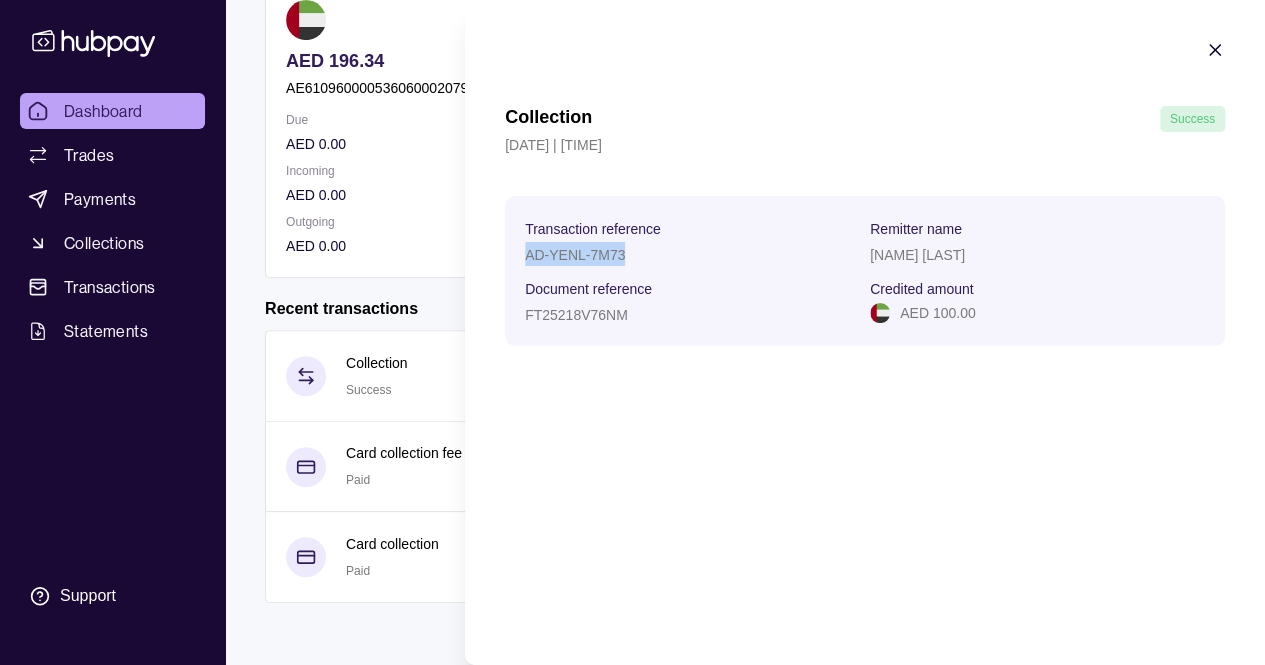 click 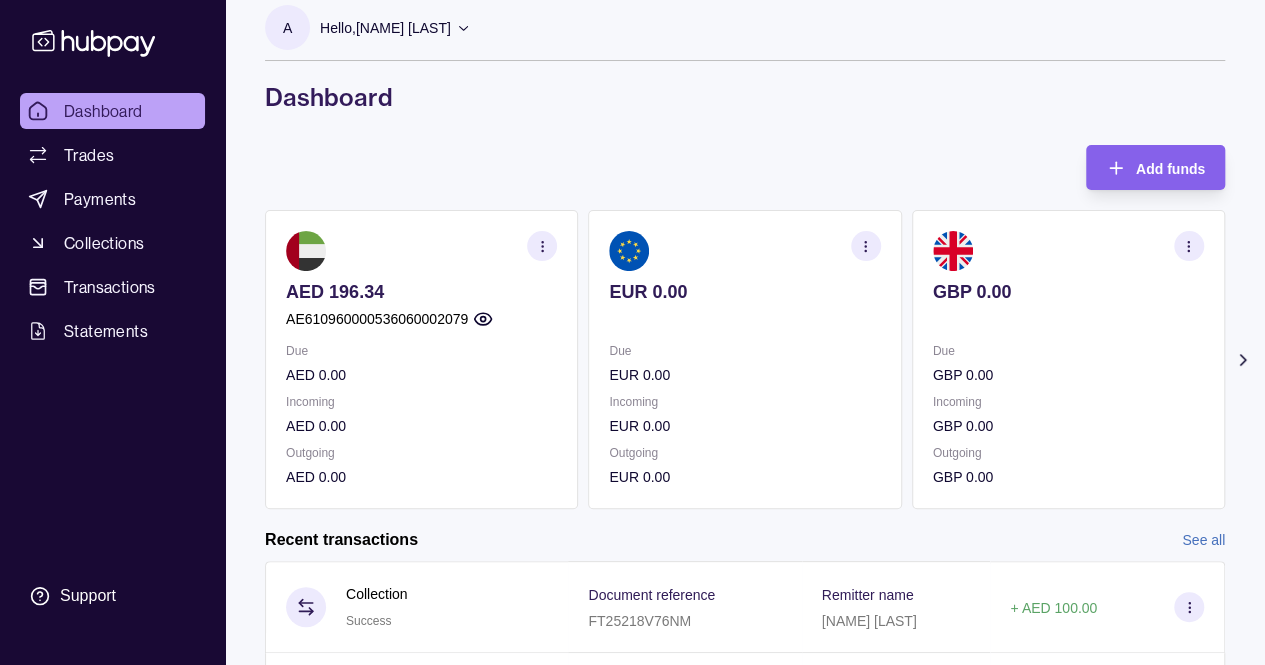 scroll, scrollTop: 0, scrollLeft: 0, axis: both 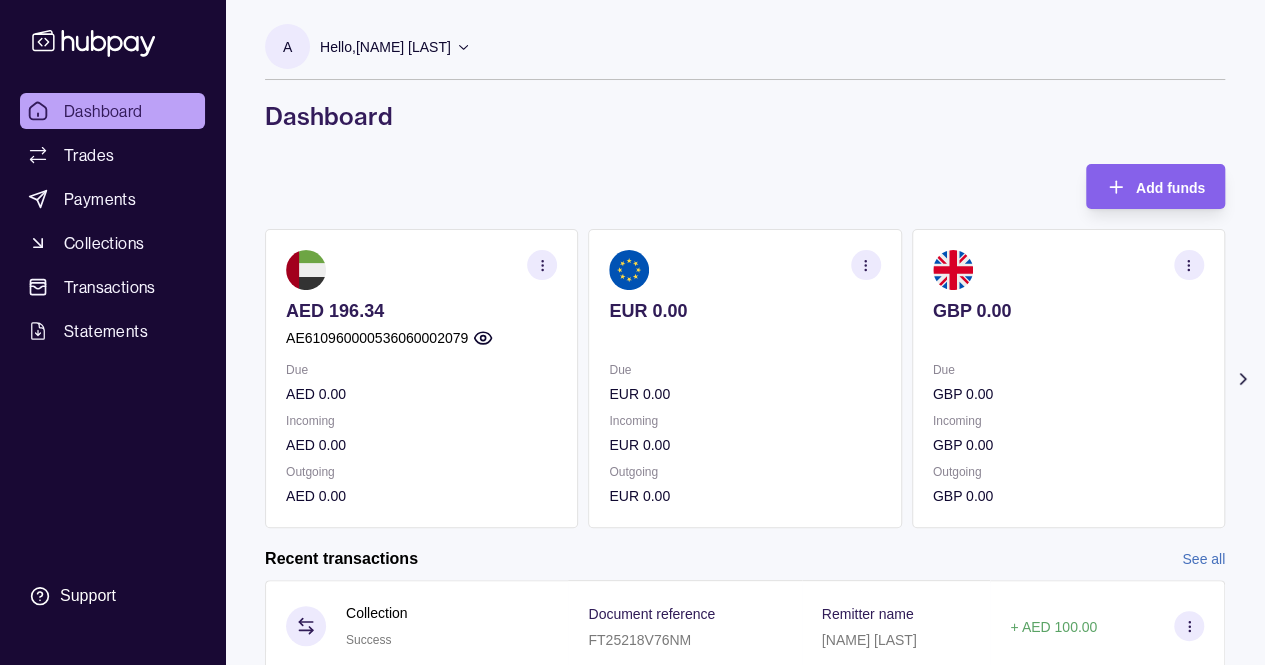 click on "Dashboard" at bounding box center [103, 111] 